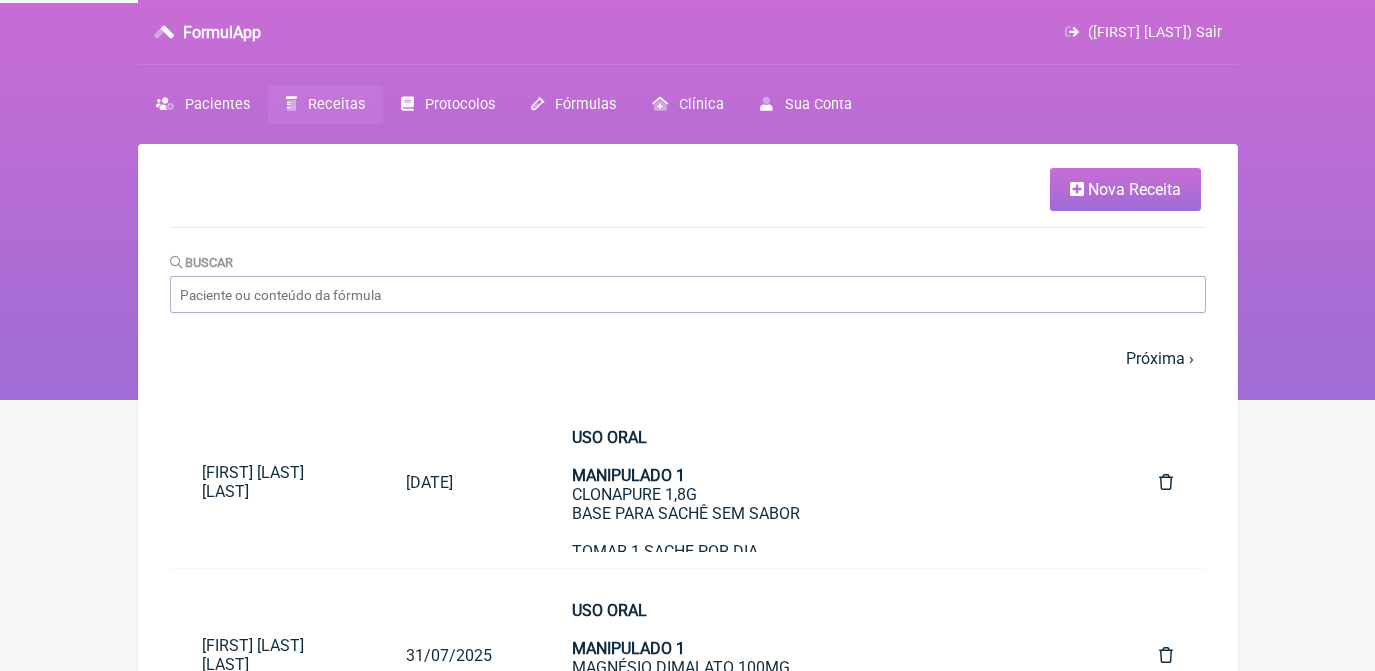 scroll, scrollTop: 0, scrollLeft: 0, axis: both 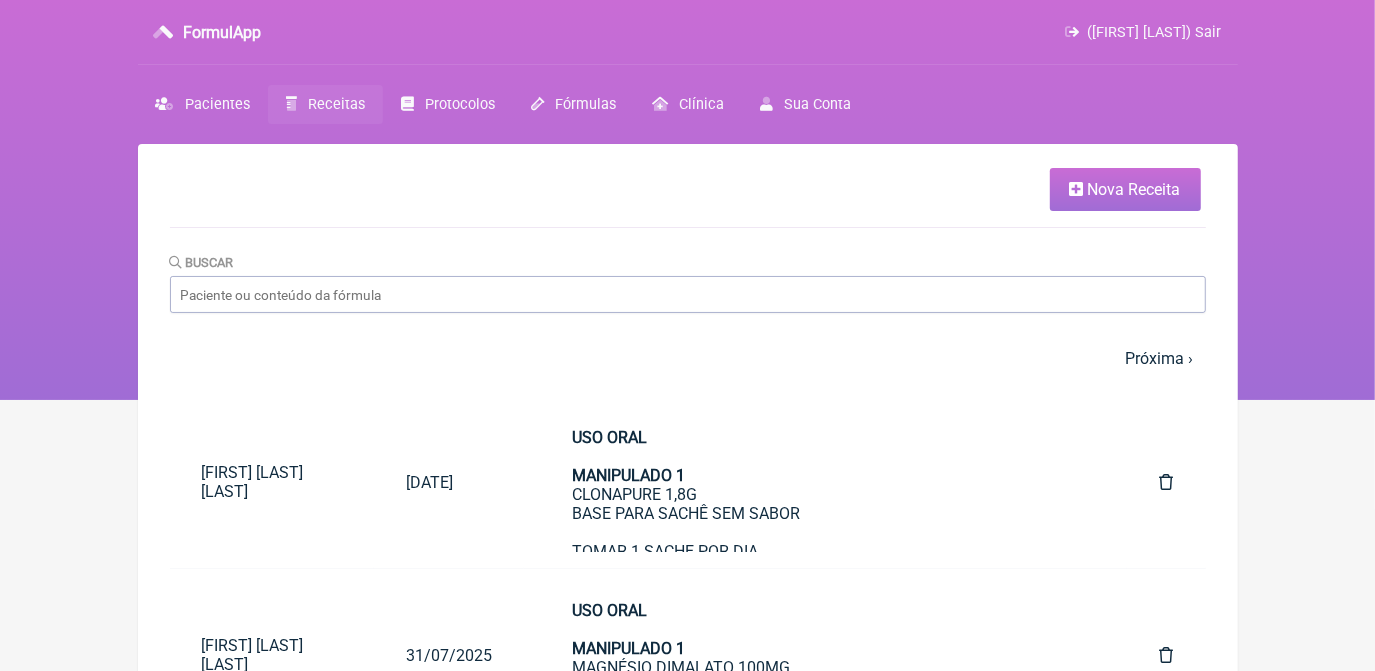 click on "Receitas" at bounding box center [336, 104] 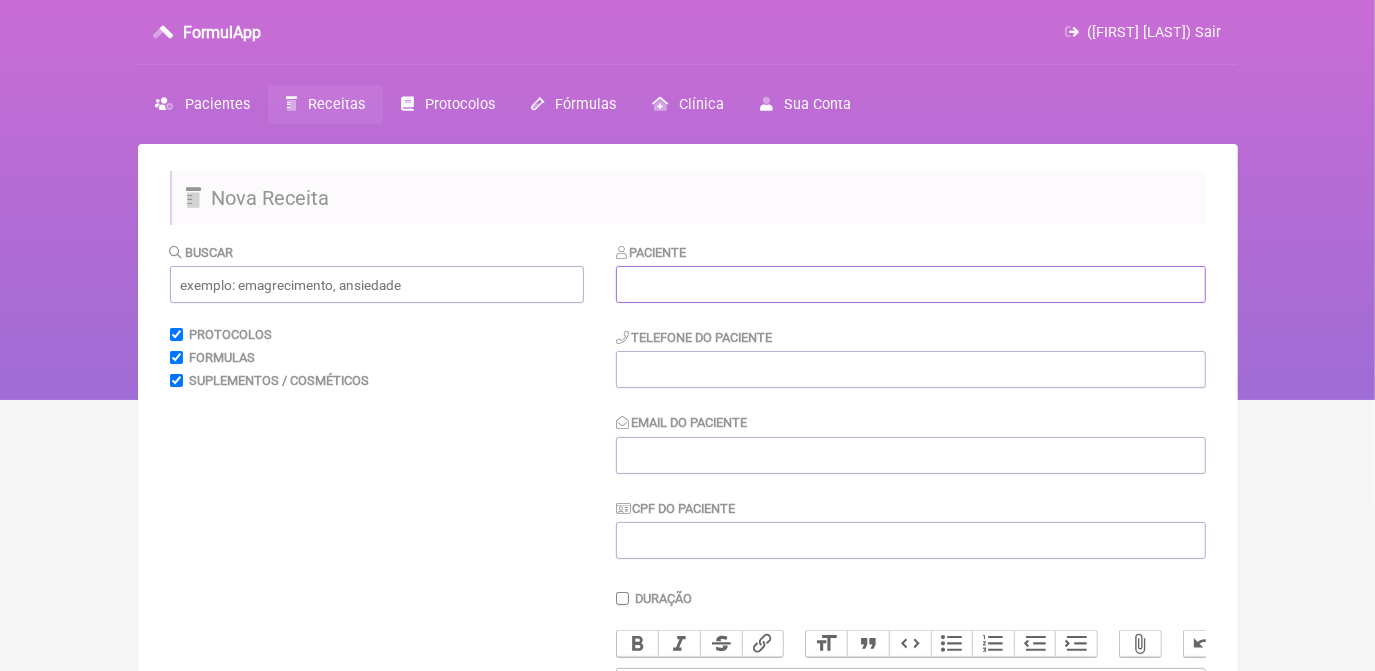 click at bounding box center (911, 284) 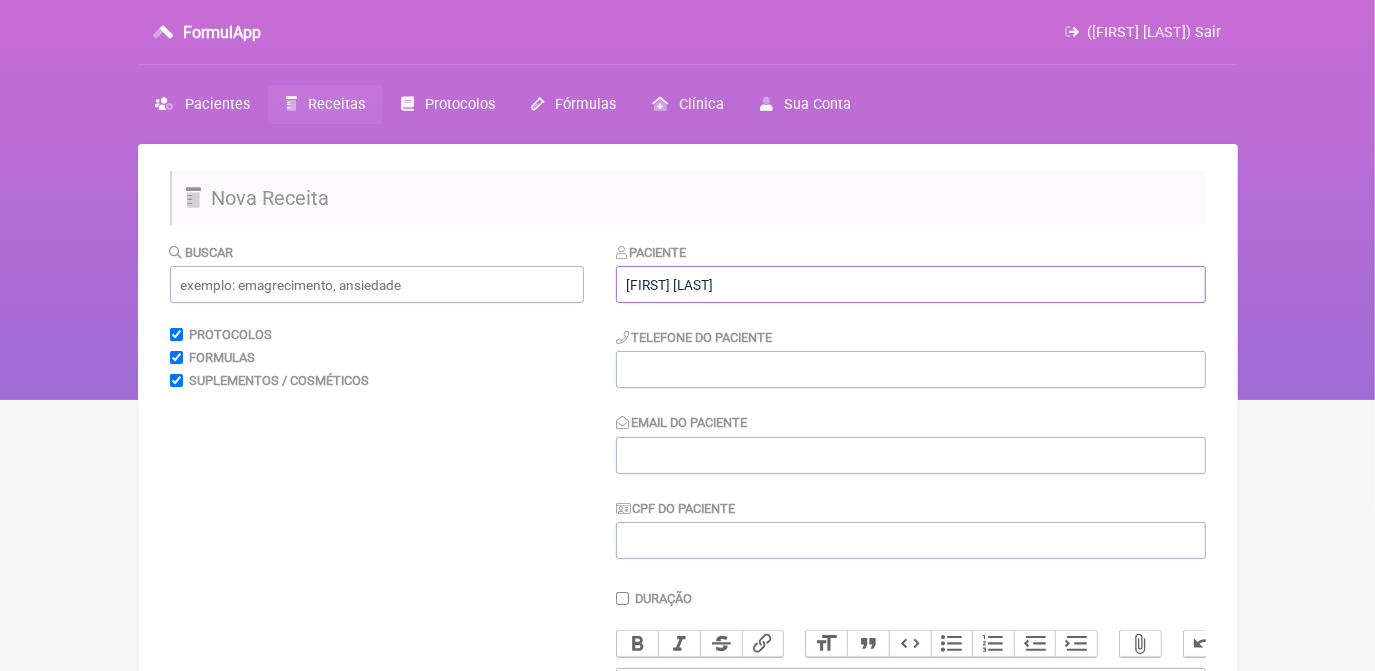 type on "[FIRST] [LAST]" 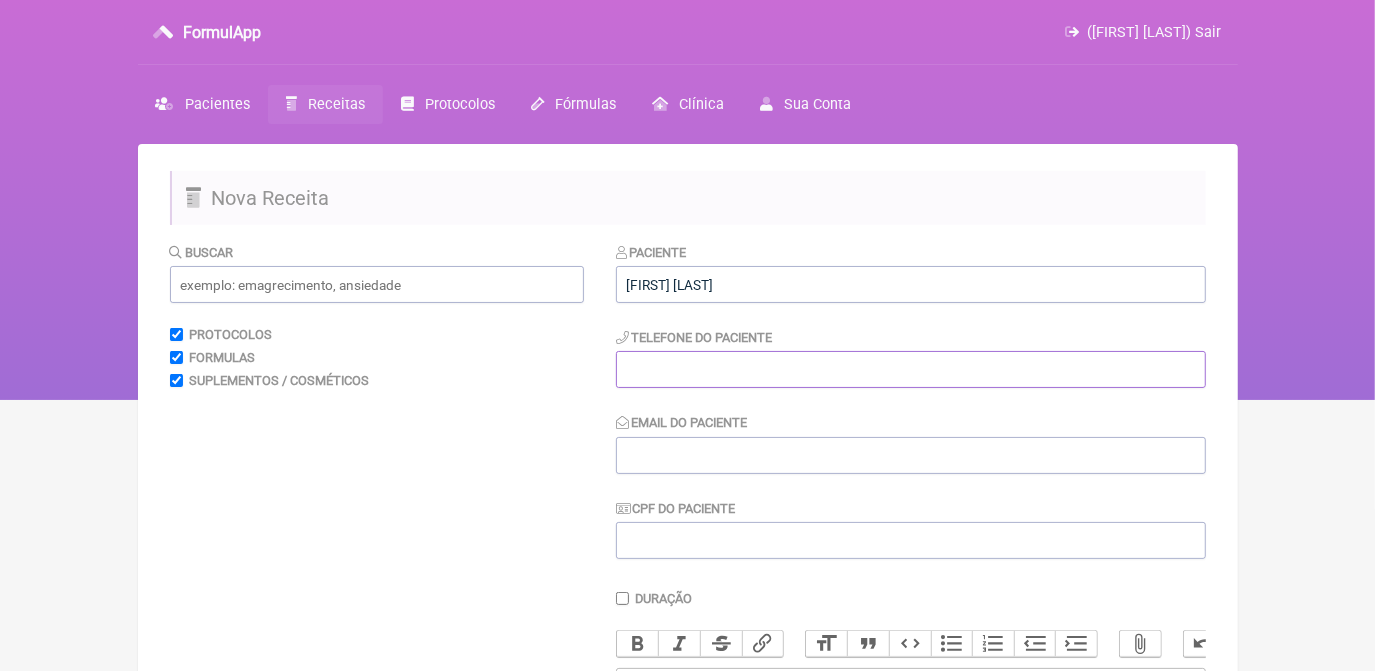 click at bounding box center [911, 369] 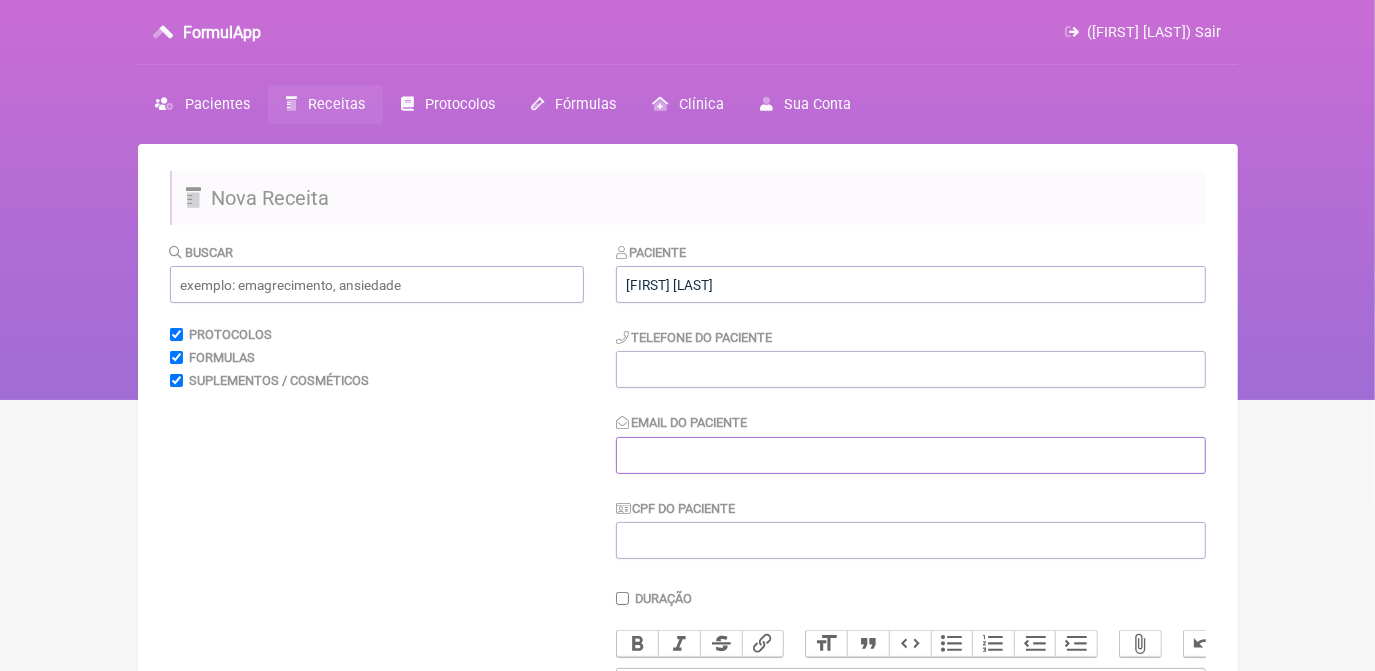click on "Email do Paciente" at bounding box center [911, 455] 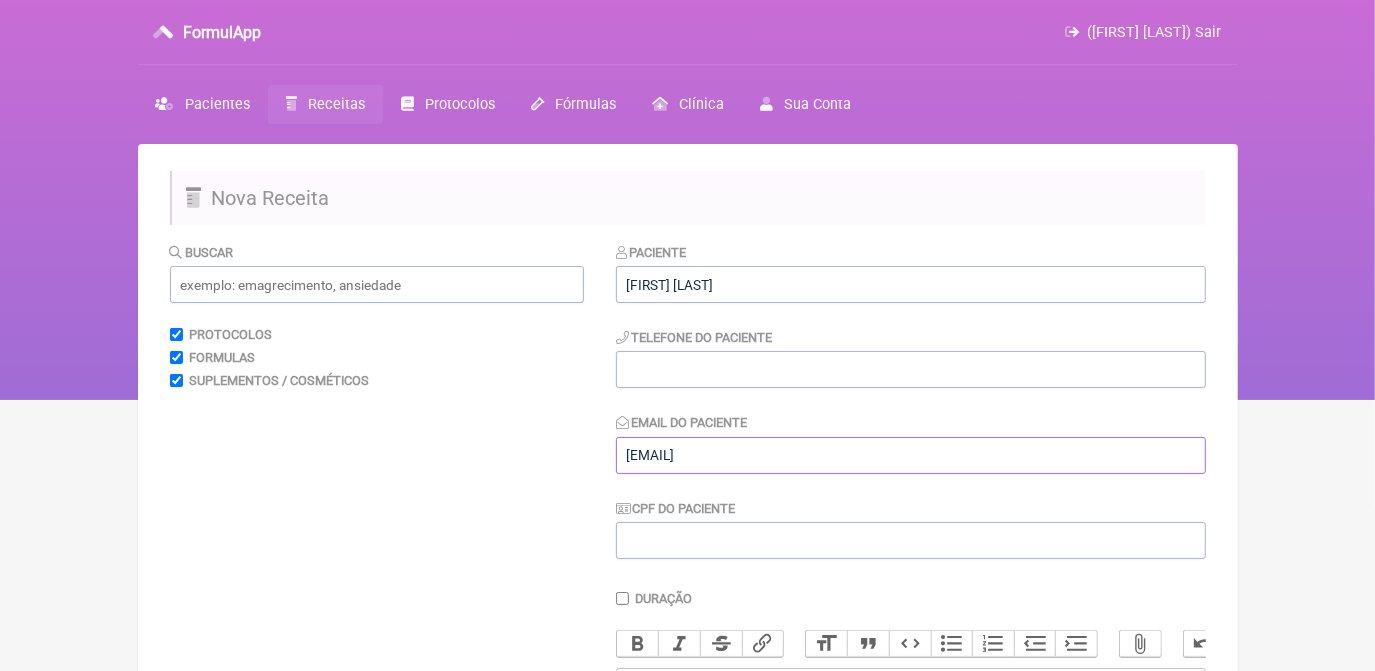 type on "[EMAIL]" 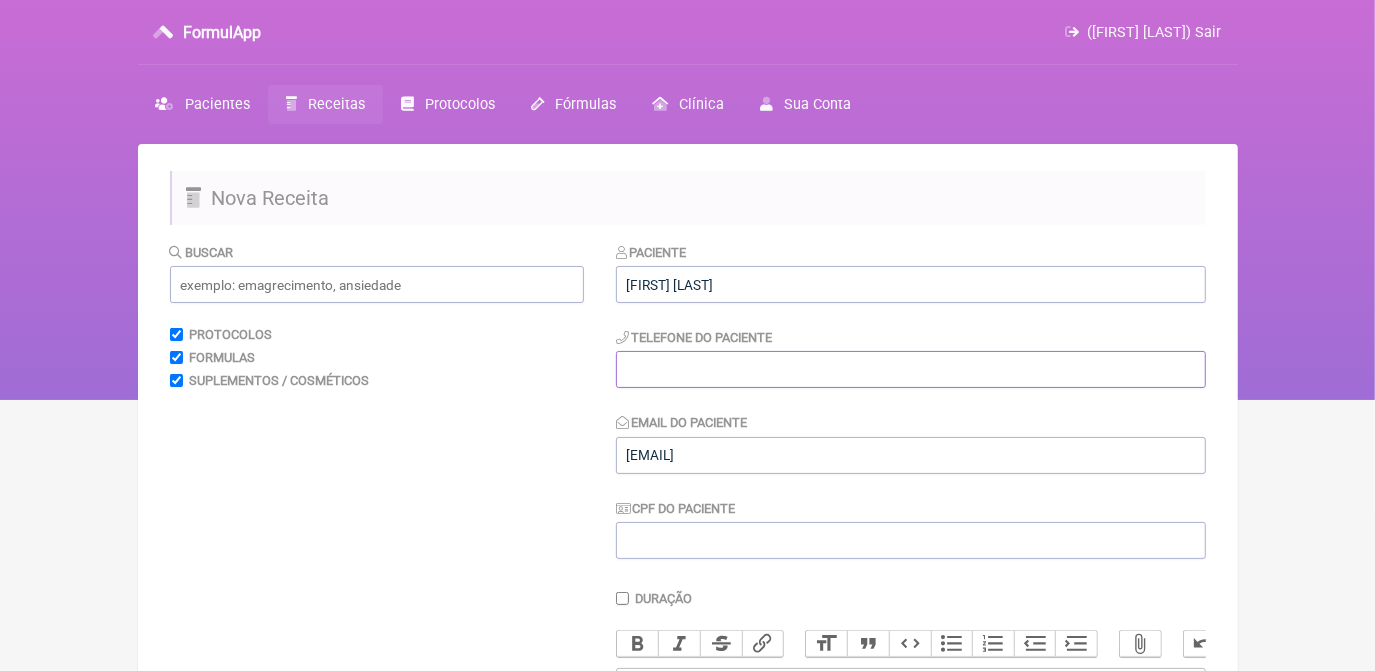 click at bounding box center (911, 369) 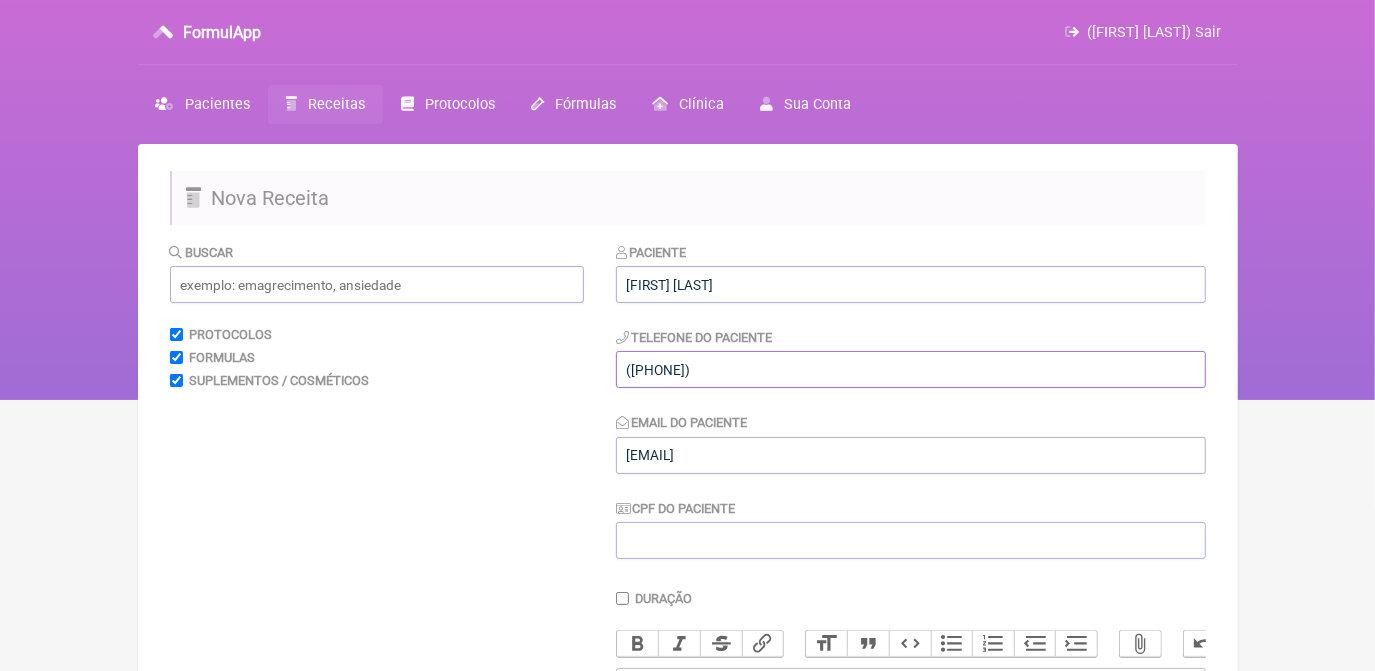 scroll, scrollTop: 392, scrollLeft: 0, axis: vertical 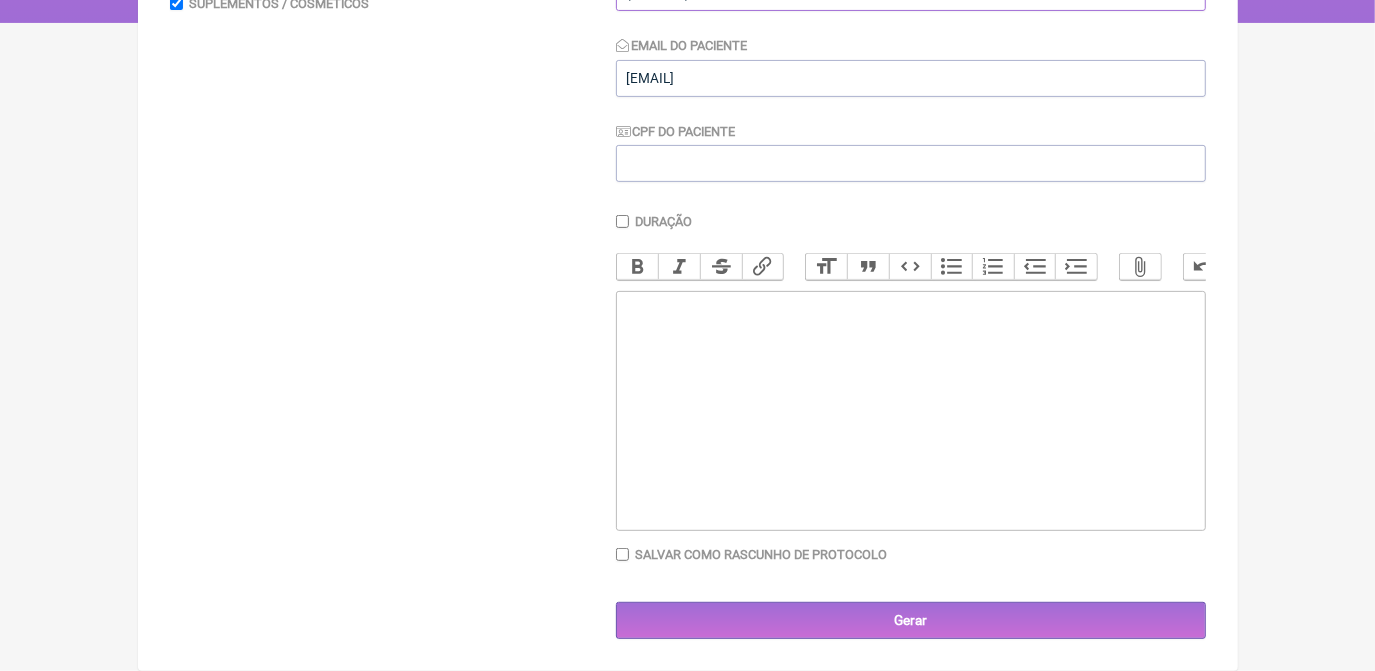 type on "([PHONE])" 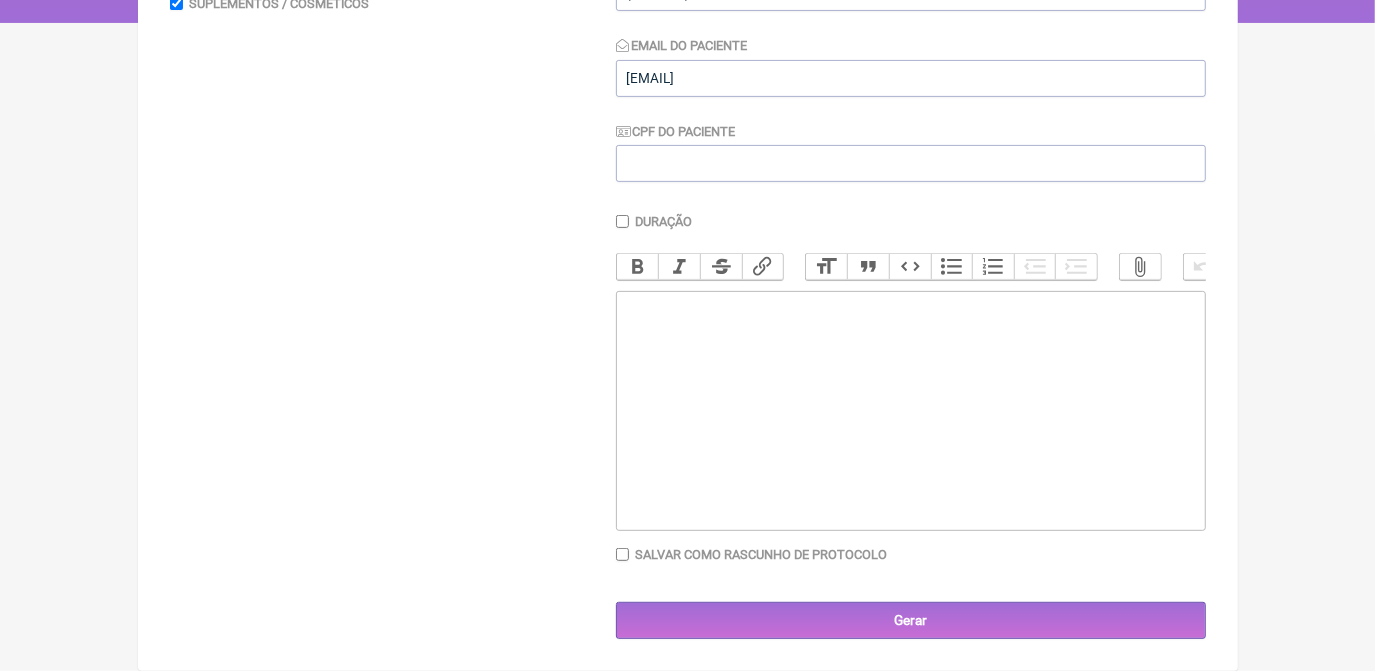 click 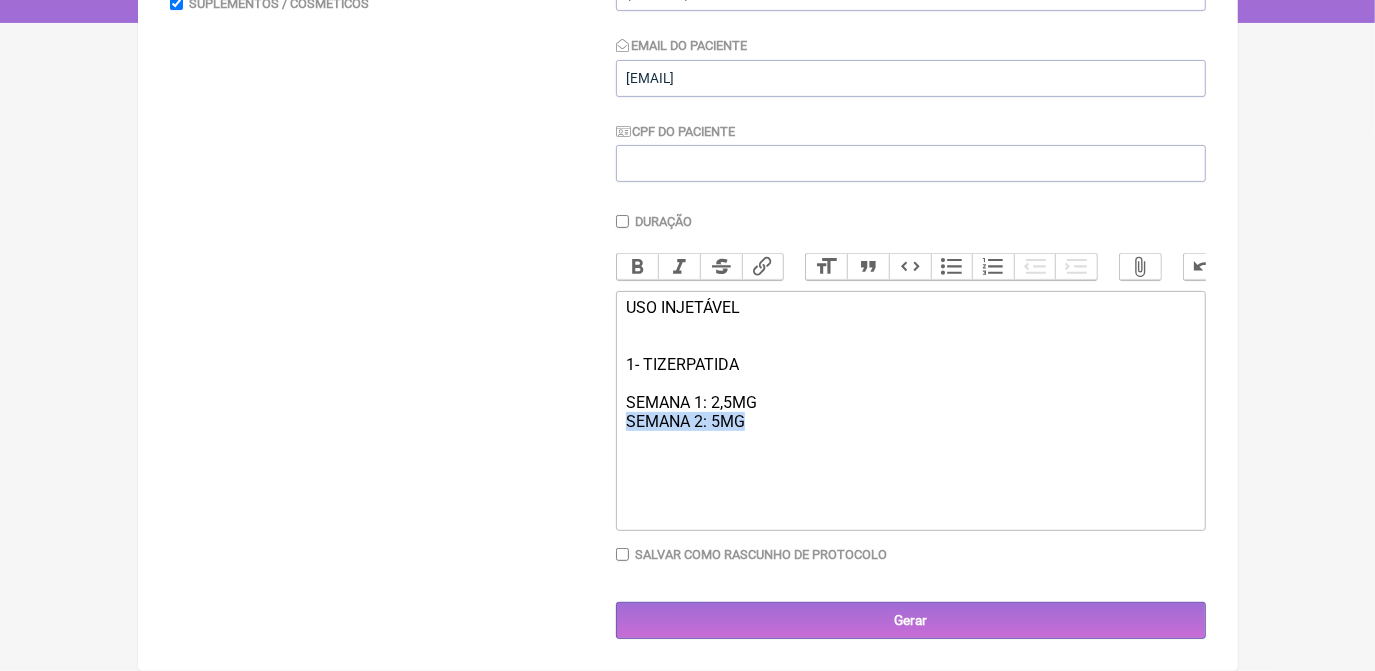 drag, startPoint x: 625, startPoint y: 425, endPoint x: 746, endPoint y: 436, distance: 121.49897 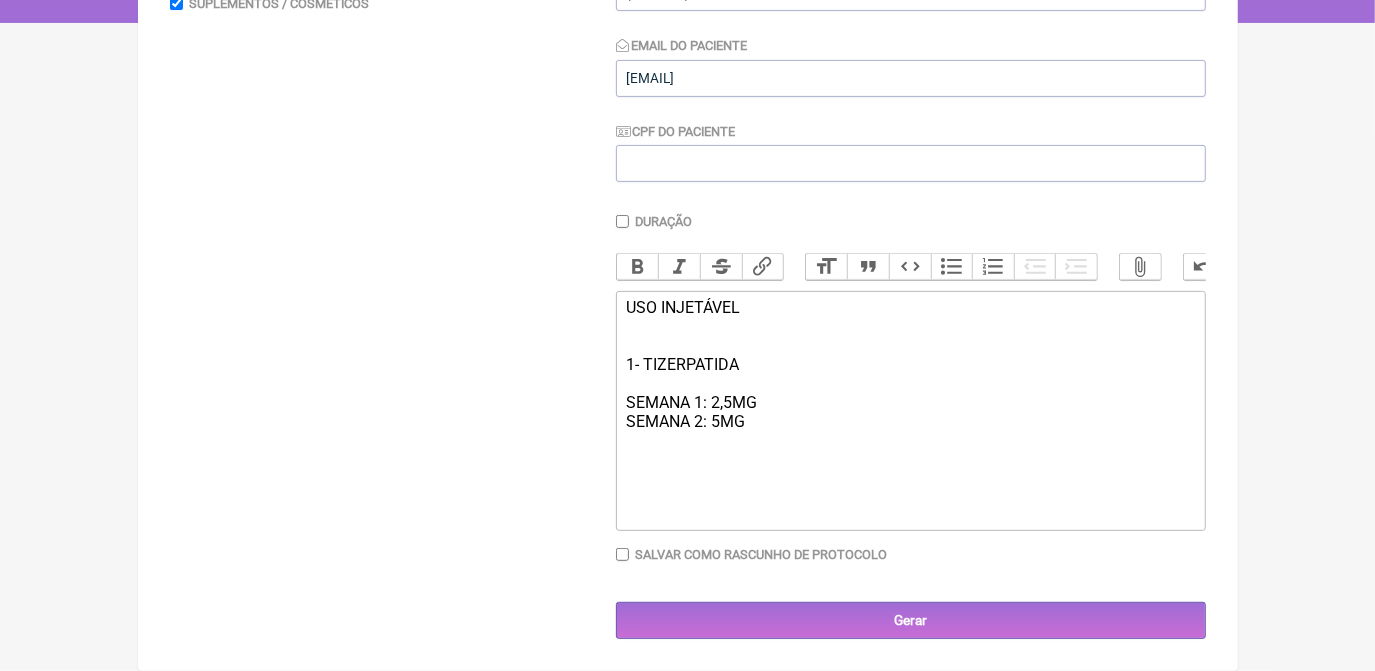 paste on "SEMANA 2: 5MG" 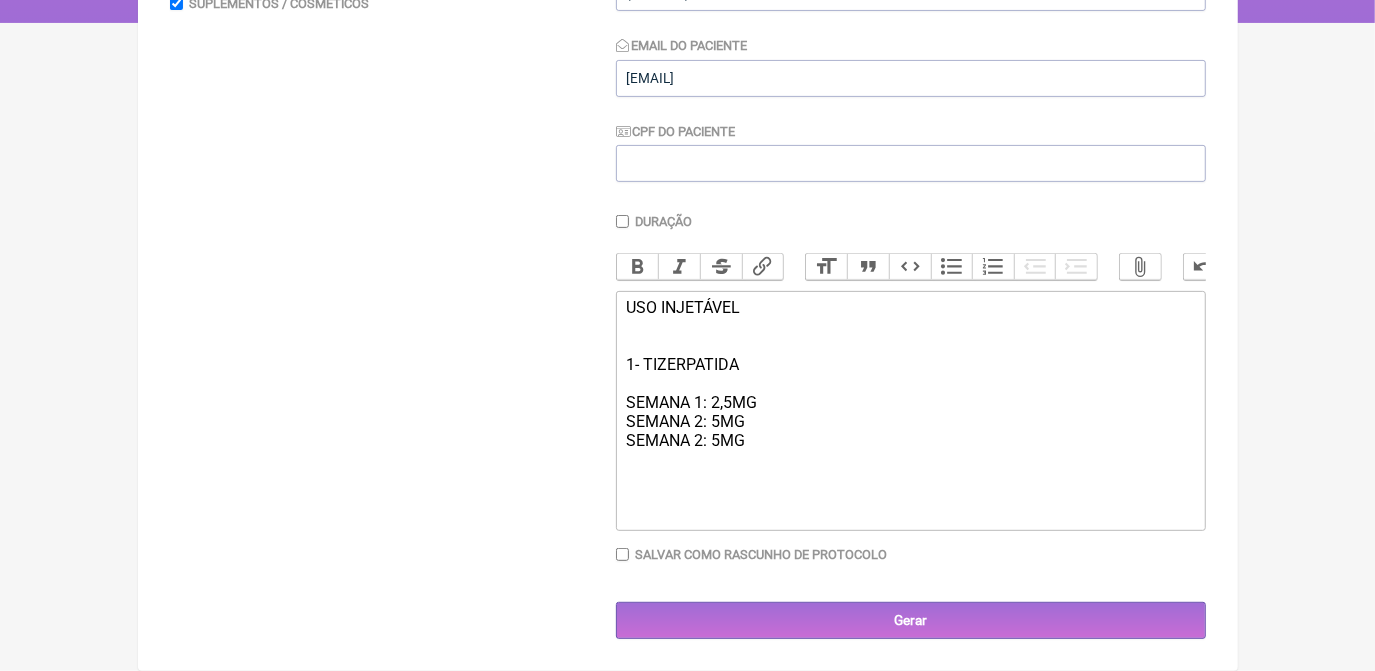 paste on "SEMANA 2: 5MG" 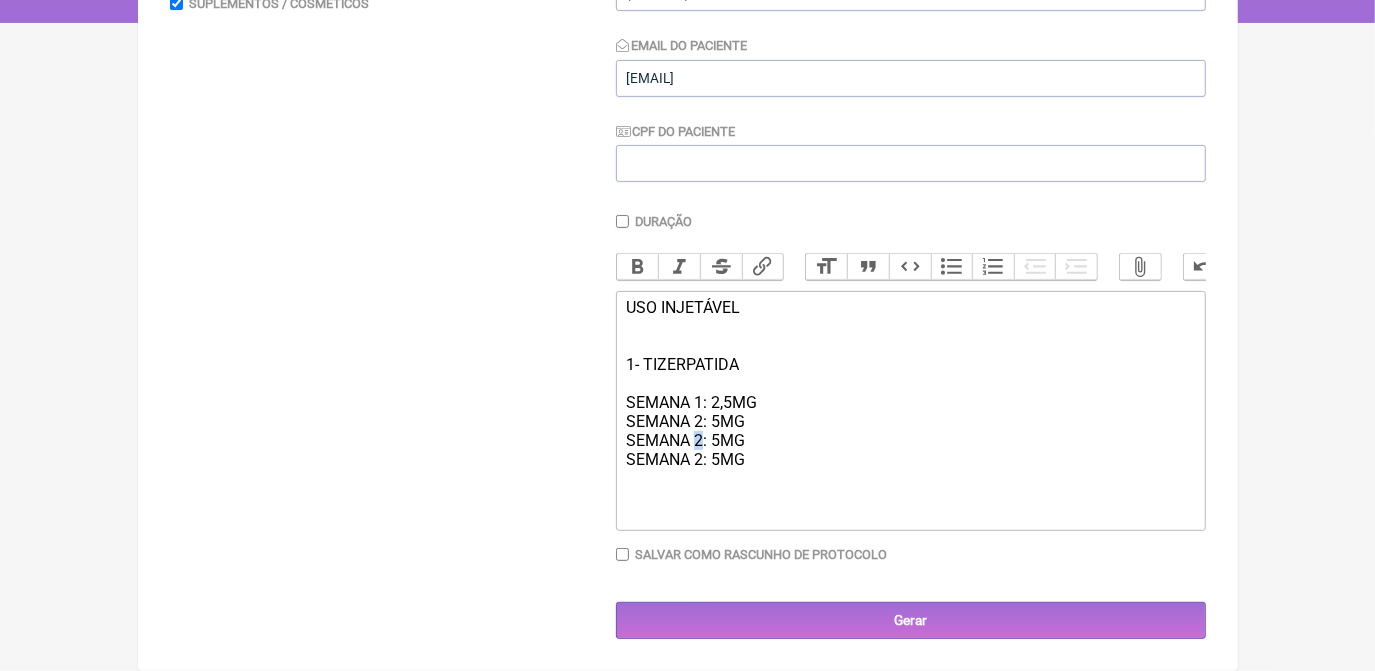 click on "USO INJETÁVEL  1- TIZERPATIDA  SEMANA 1: 2,5MG SEMANA 2: 5MG SEMANA 2: 5MG SEMANA 2: 5MG" 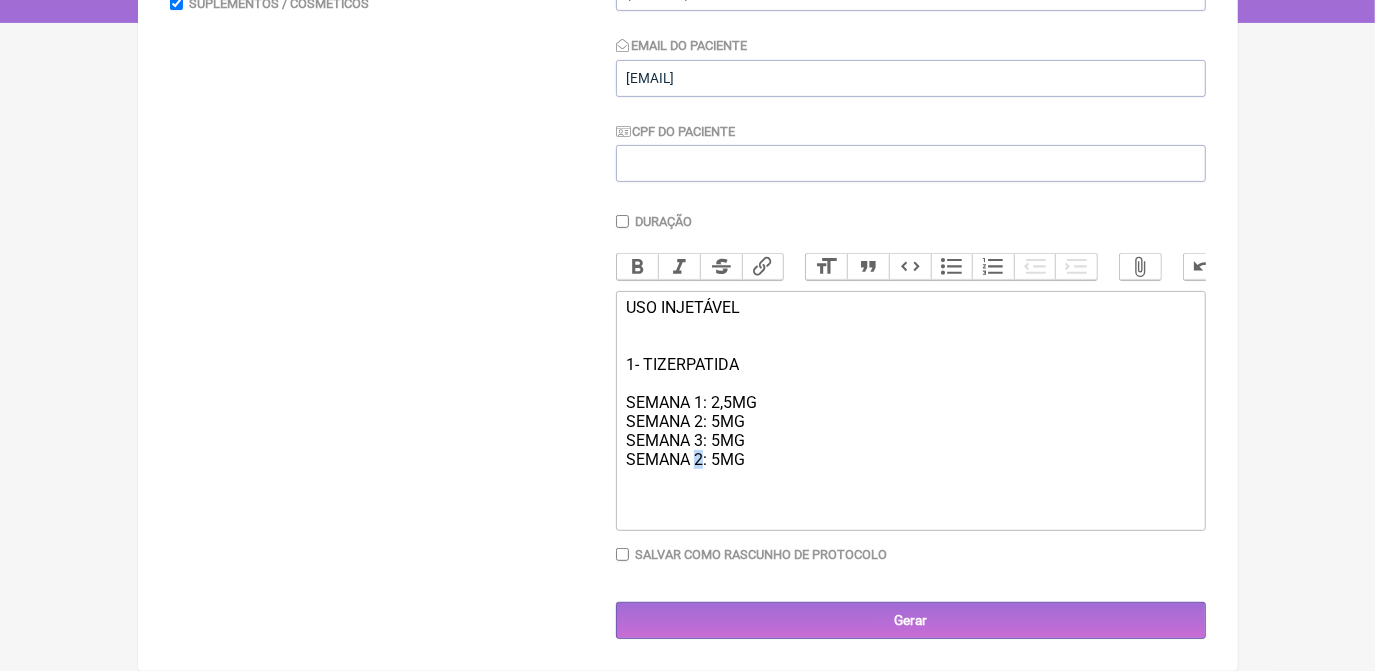 click on "USO INJETÁVEL 1- TIZERPATIDA SEMANA 1: 2,5MG SEMANA 2: 5MG SEMANA 3: 5MG SEMANA 2: 5MG" 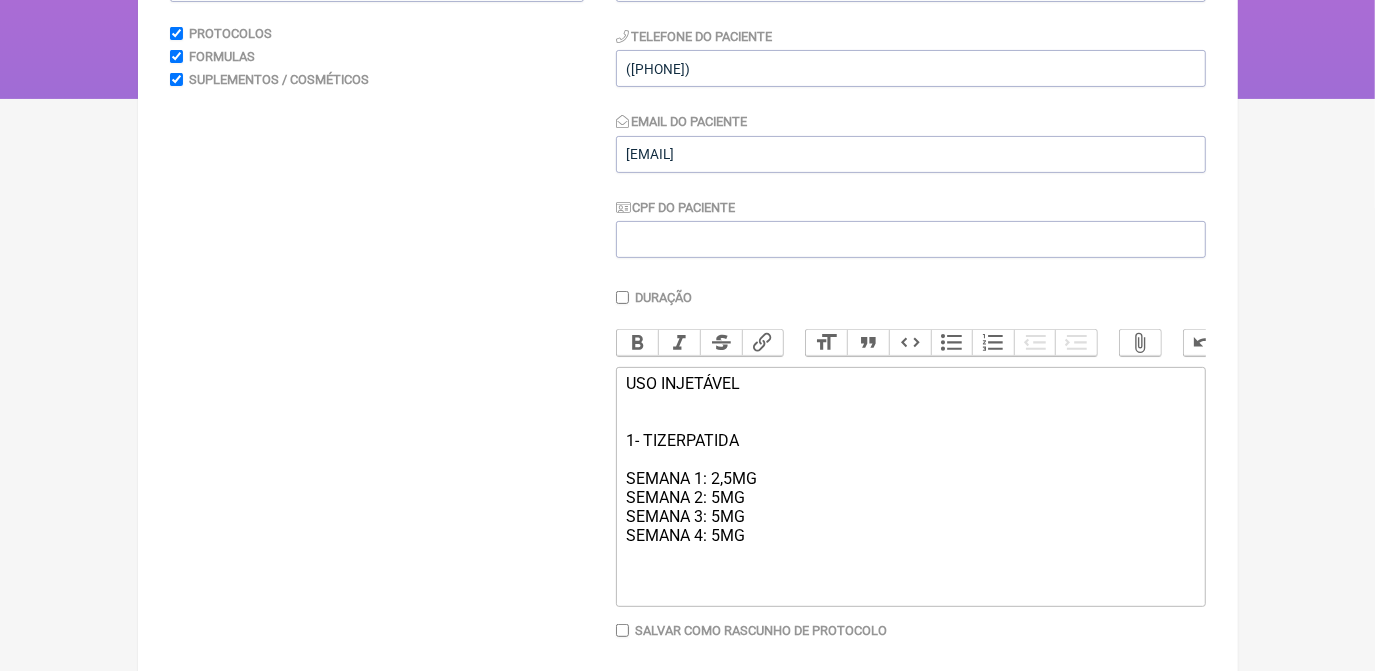 scroll, scrollTop: 392, scrollLeft: 0, axis: vertical 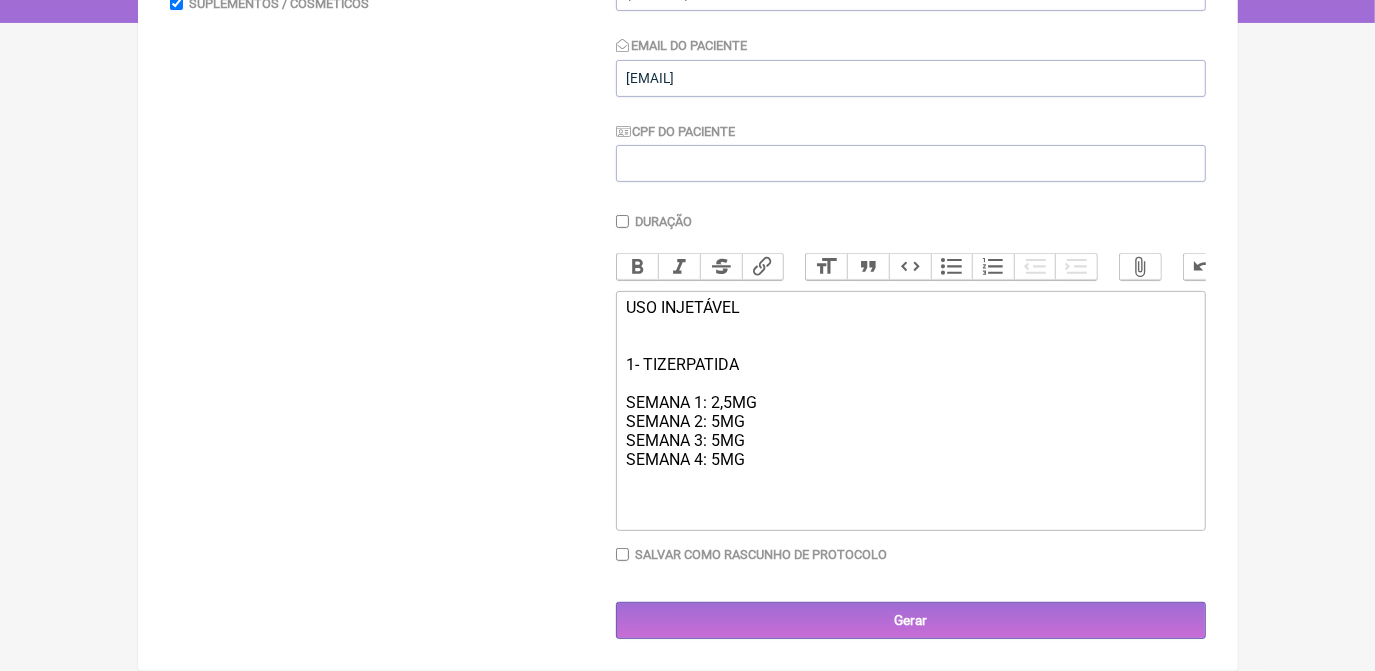 click on "USO INJETÁVEL 1- TIZERPATIDA SEMANA 1: 2,5MG SEMANA 2: 5MG SEMANA 3: 5MG SEMANA 4: 5MG" 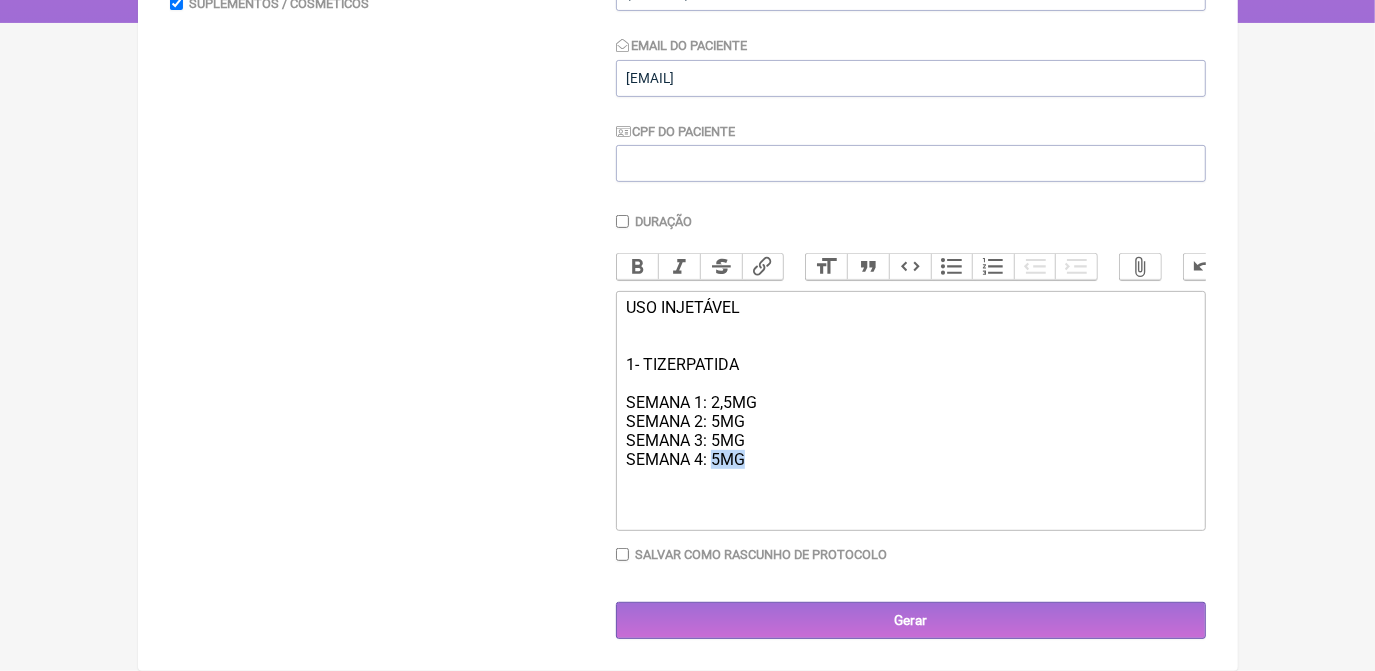 drag, startPoint x: 756, startPoint y: 470, endPoint x: 715, endPoint y: 470, distance: 41 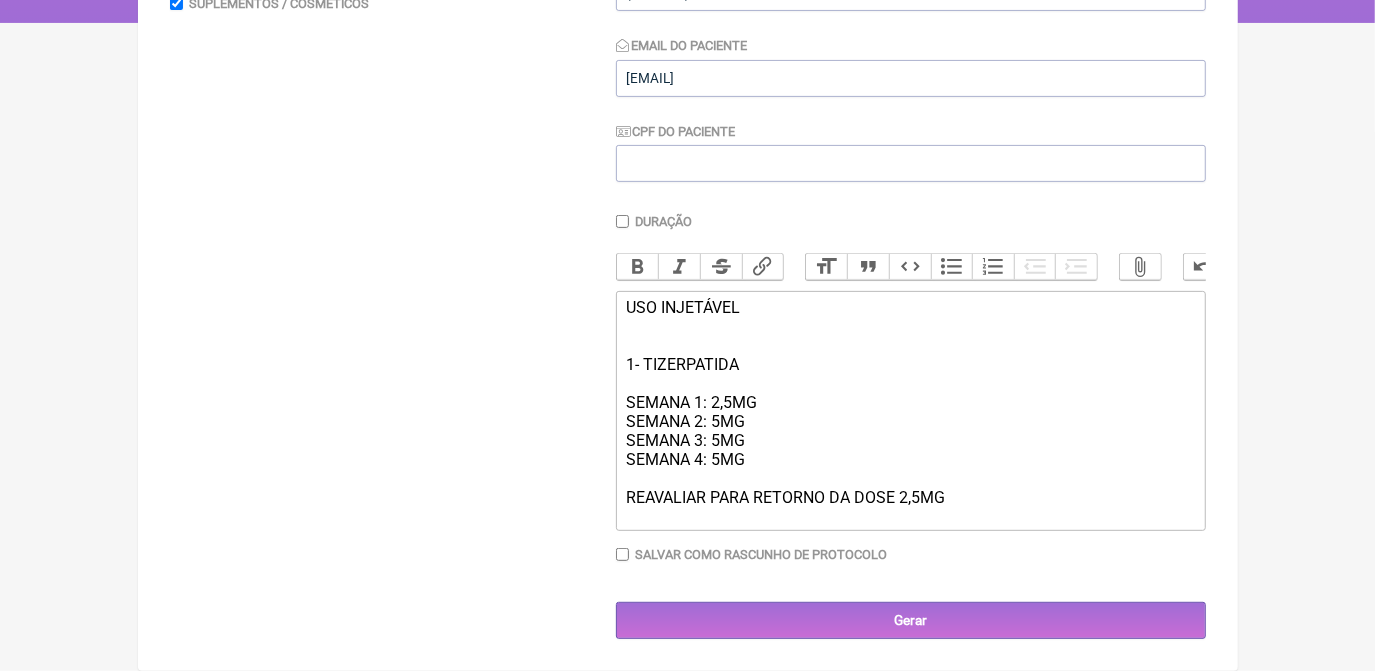 type on "<div>USO INJETÁVEL&nbsp;<br><br><br>1- TIZERPATIDA&nbsp;<br><br>SEMANA 1: 2,5MG<br>SEMANA 2: 5MG<br>SEMANA 3: 5MG<br>SEMANA 4: 5MG<br><br>REAVALIAR PARA RETORNO DA DOSE 2,5MG<br><br></div>" 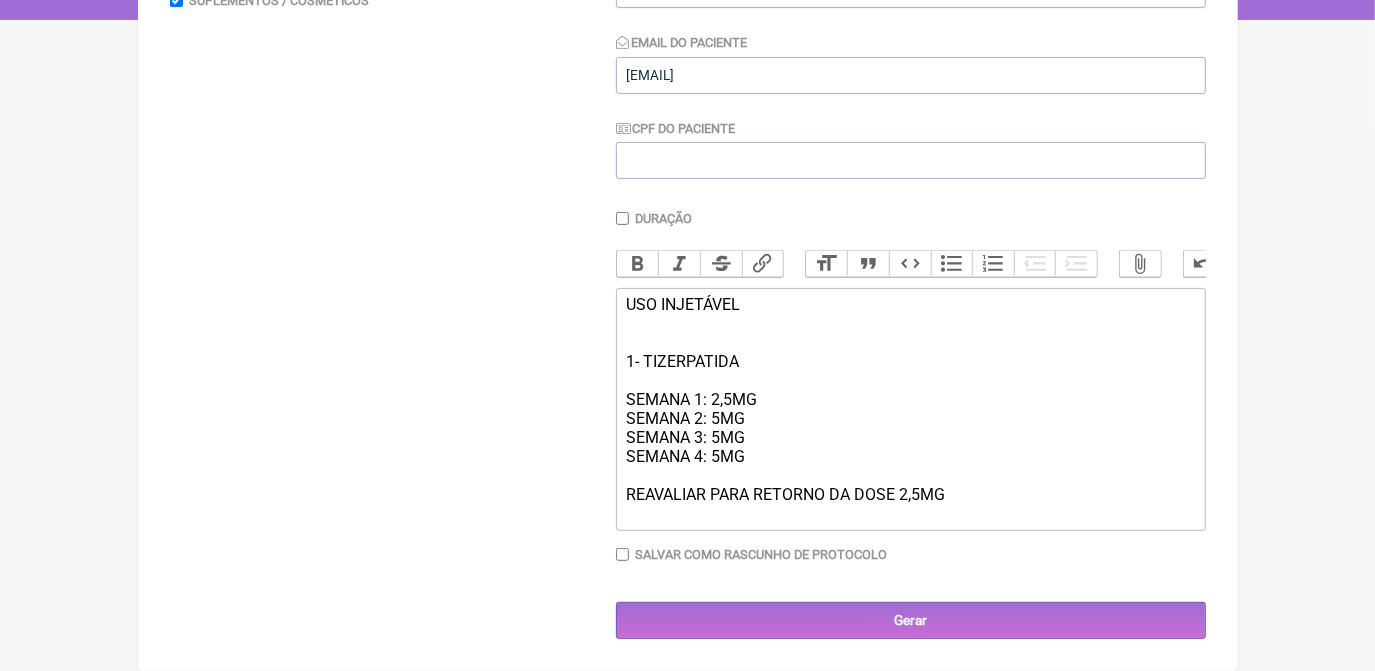 scroll, scrollTop: 401, scrollLeft: 0, axis: vertical 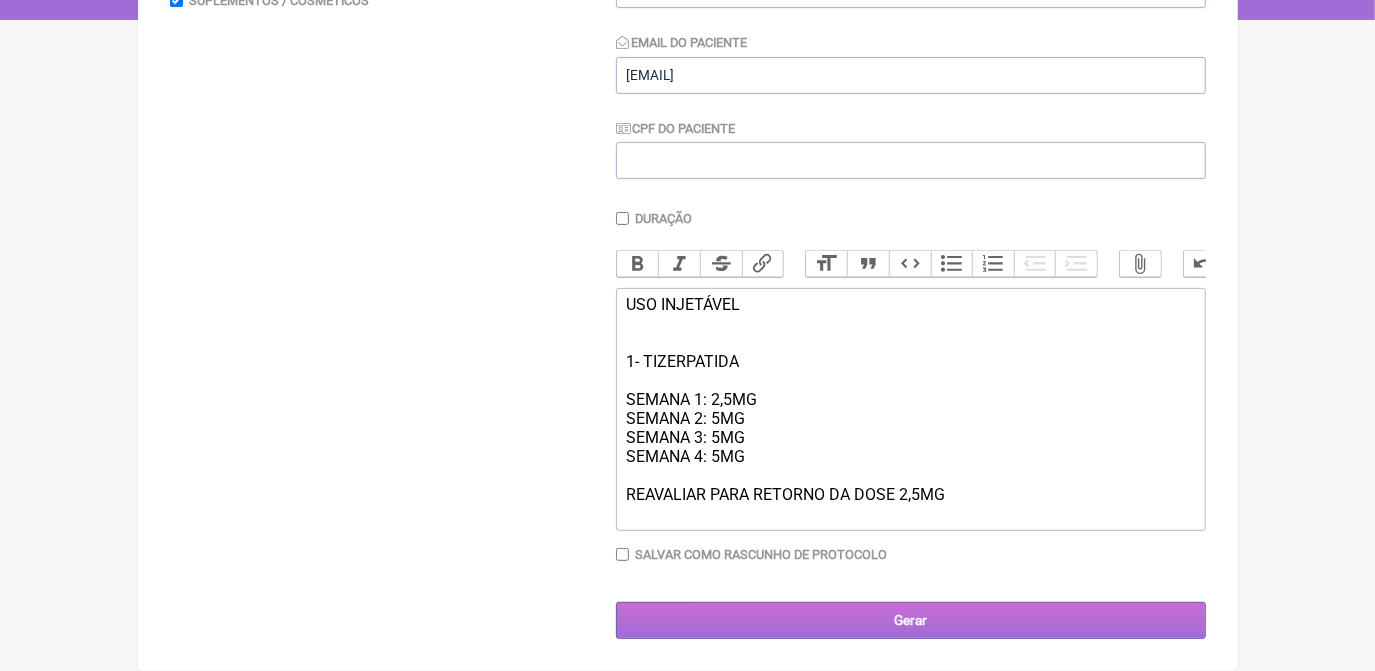 click on "Gerar" at bounding box center (911, 620) 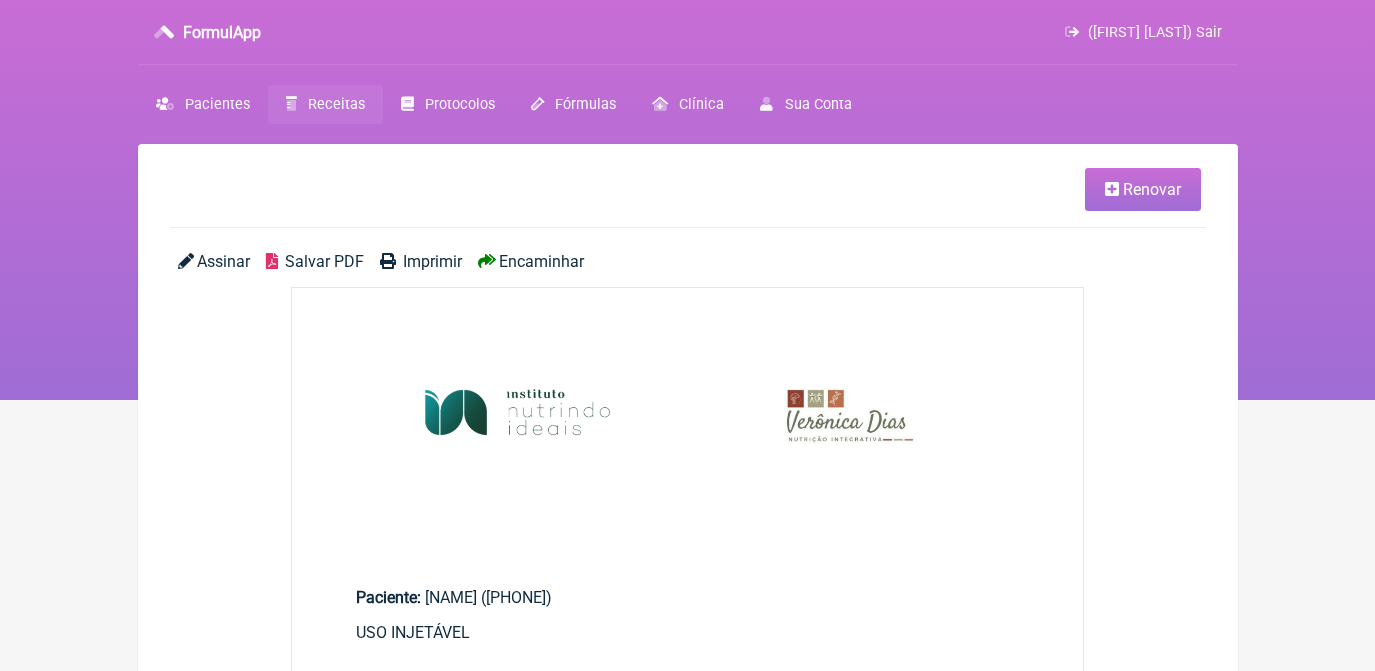 scroll, scrollTop: 0, scrollLeft: 0, axis: both 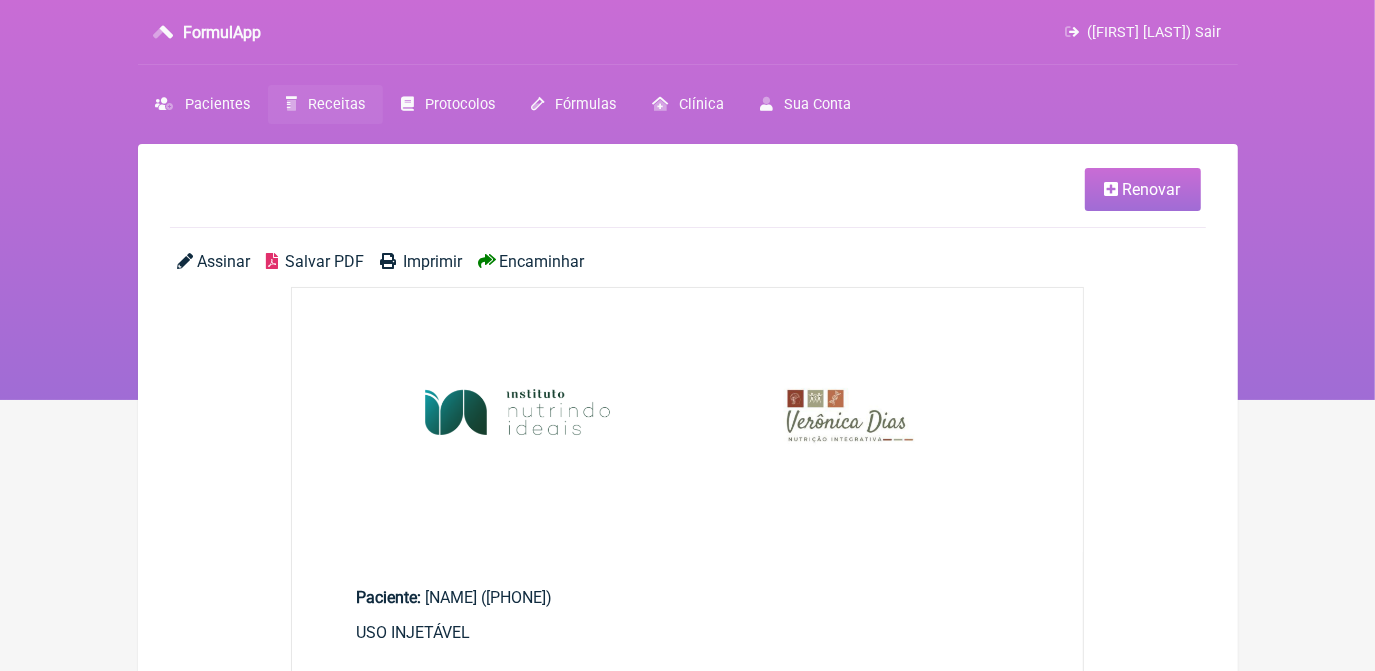 click on "Salvar PDF" at bounding box center [324, 261] 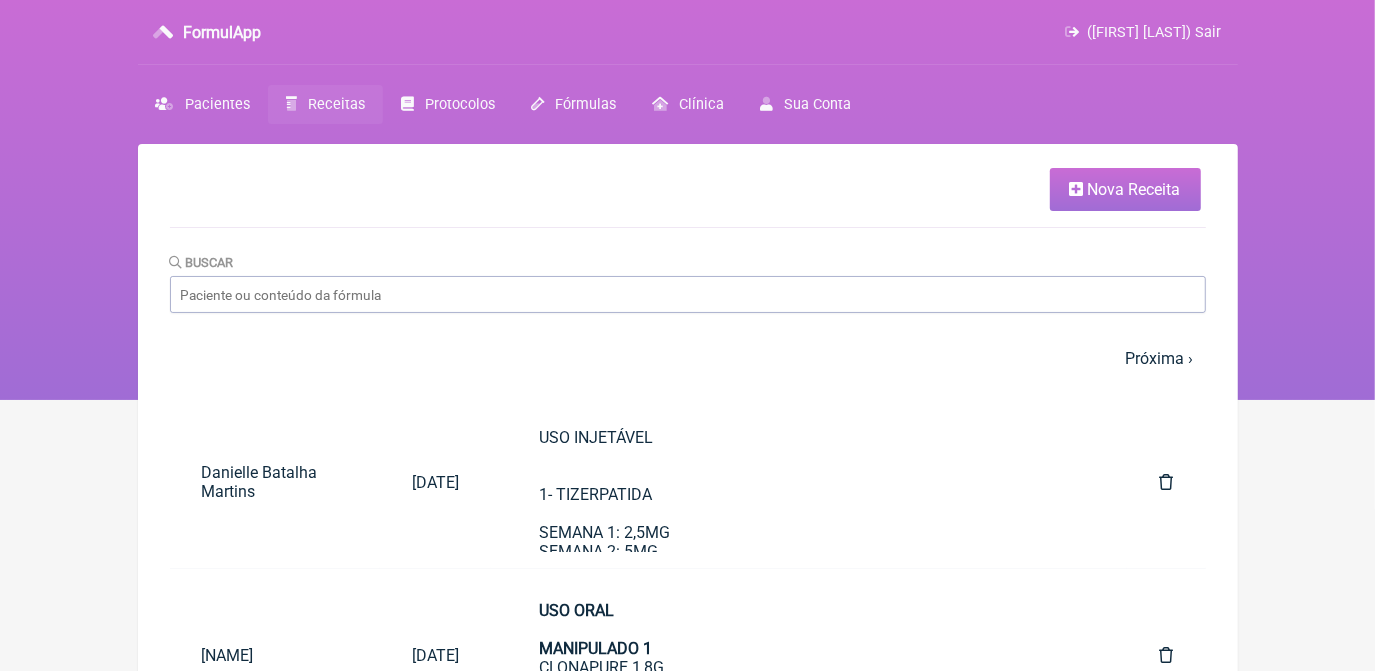 click on "Nova Receita" at bounding box center (1134, 189) 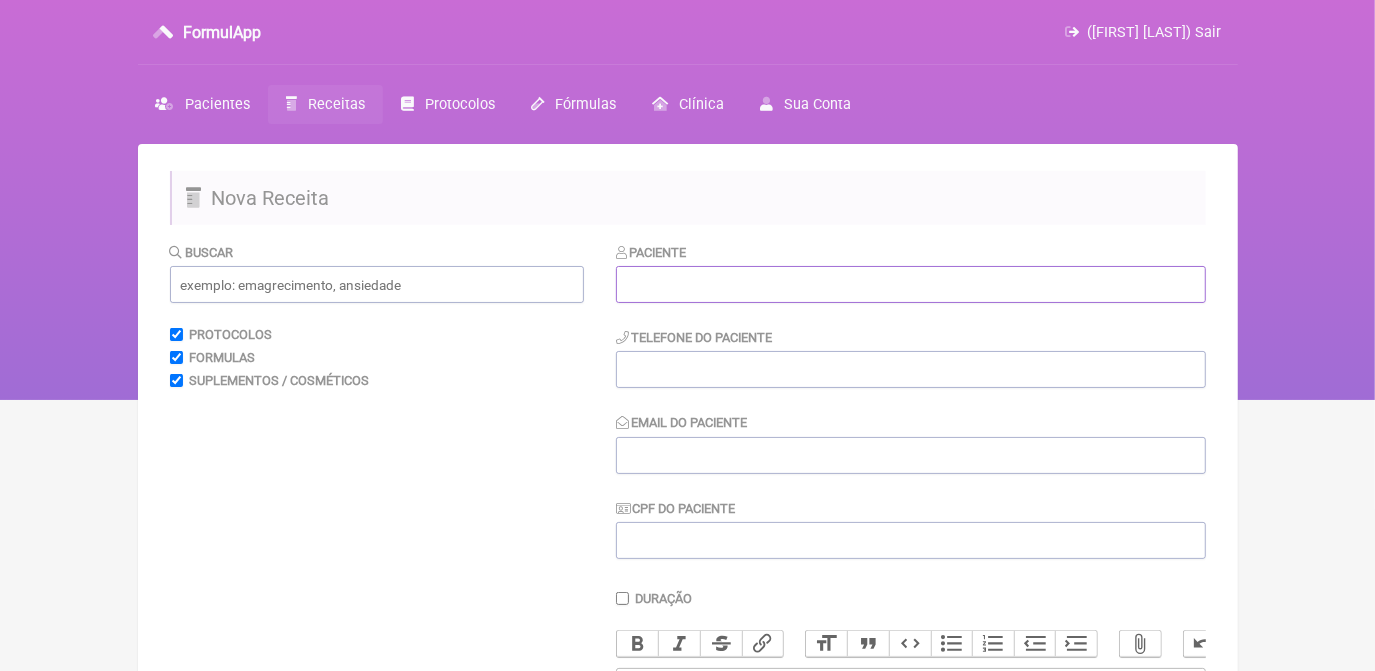 click at bounding box center (911, 284) 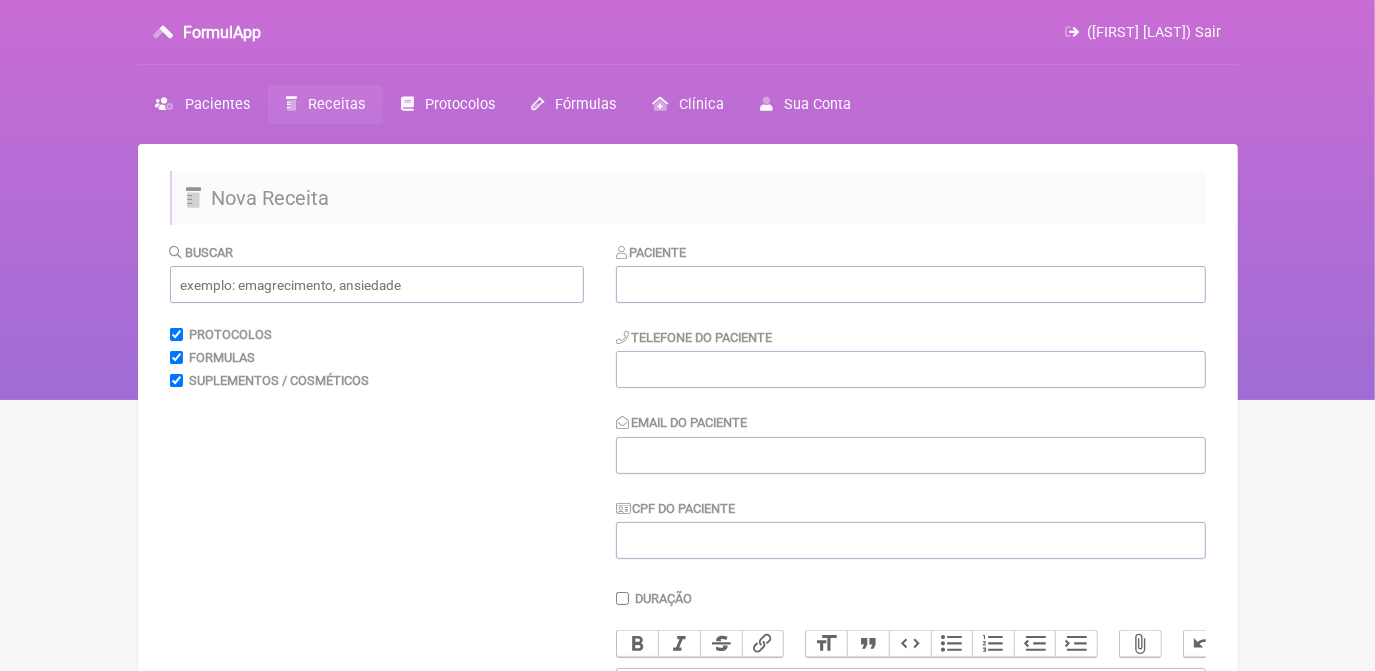 click on "Receitas" at bounding box center [336, 104] 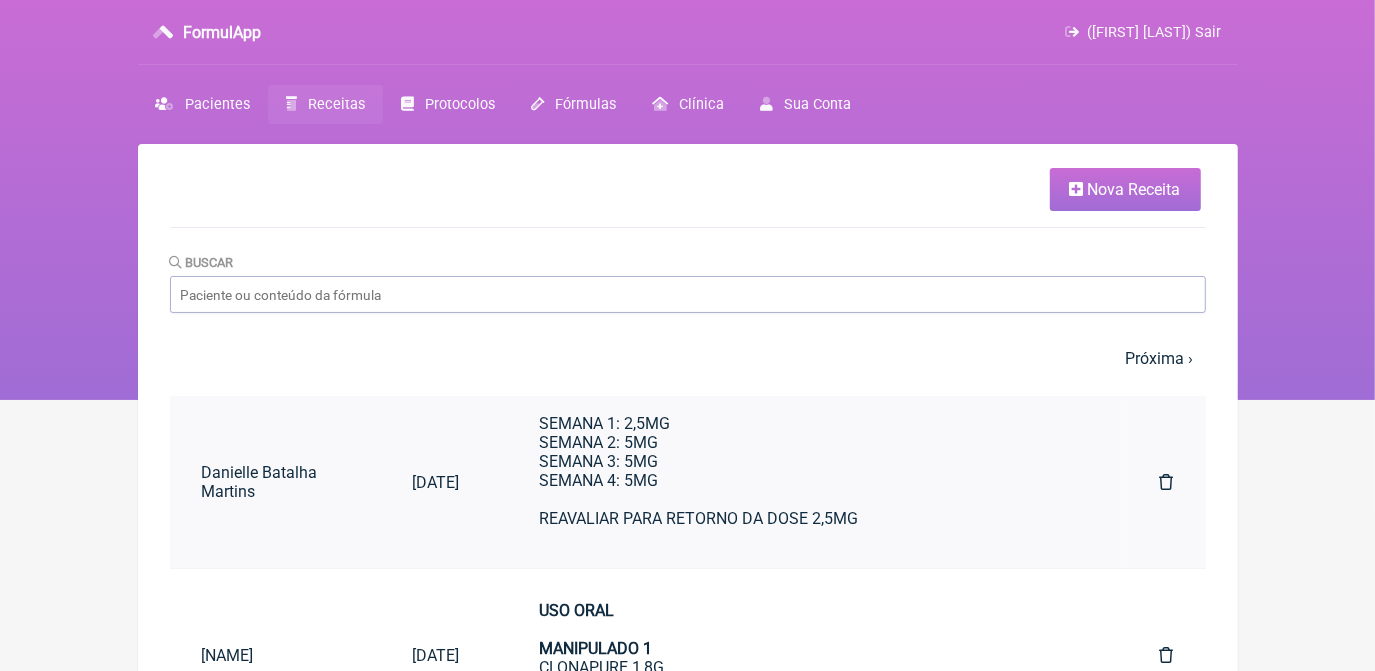 scroll, scrollTop: 127, scrollLeft: 0, axis: vertical 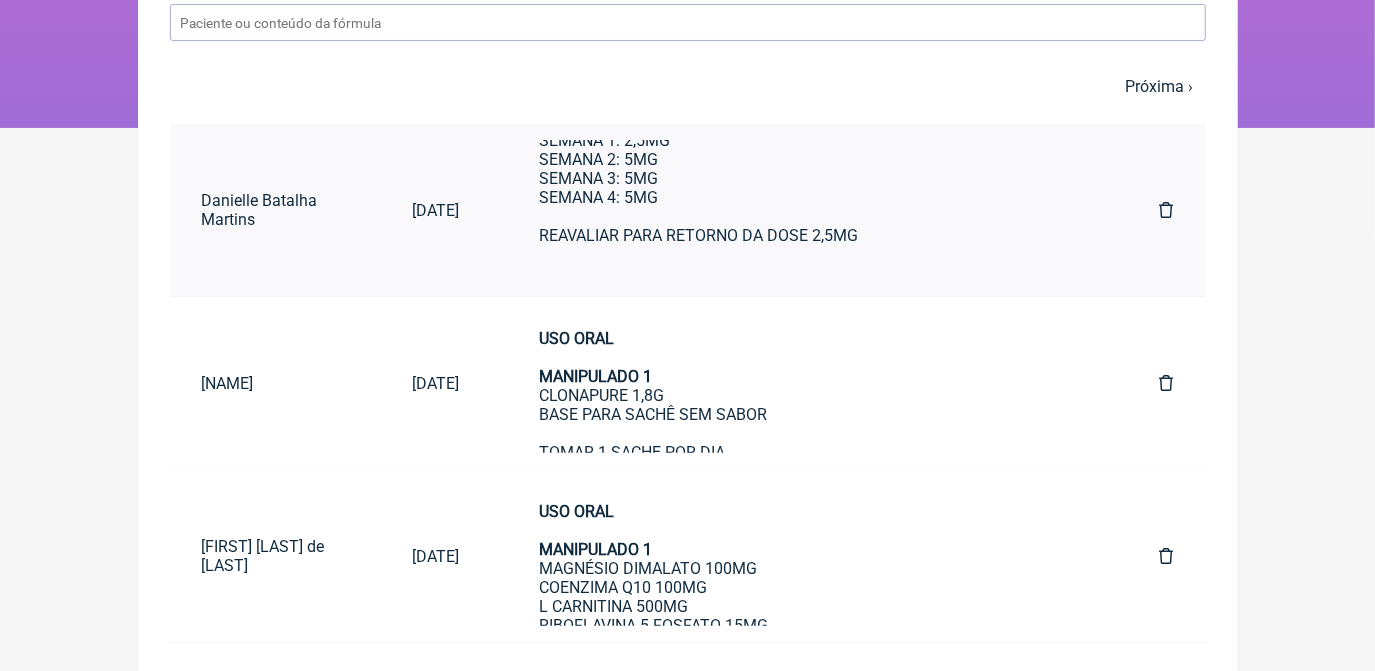 click on "[DATE]" at bounding box center [435, 210] 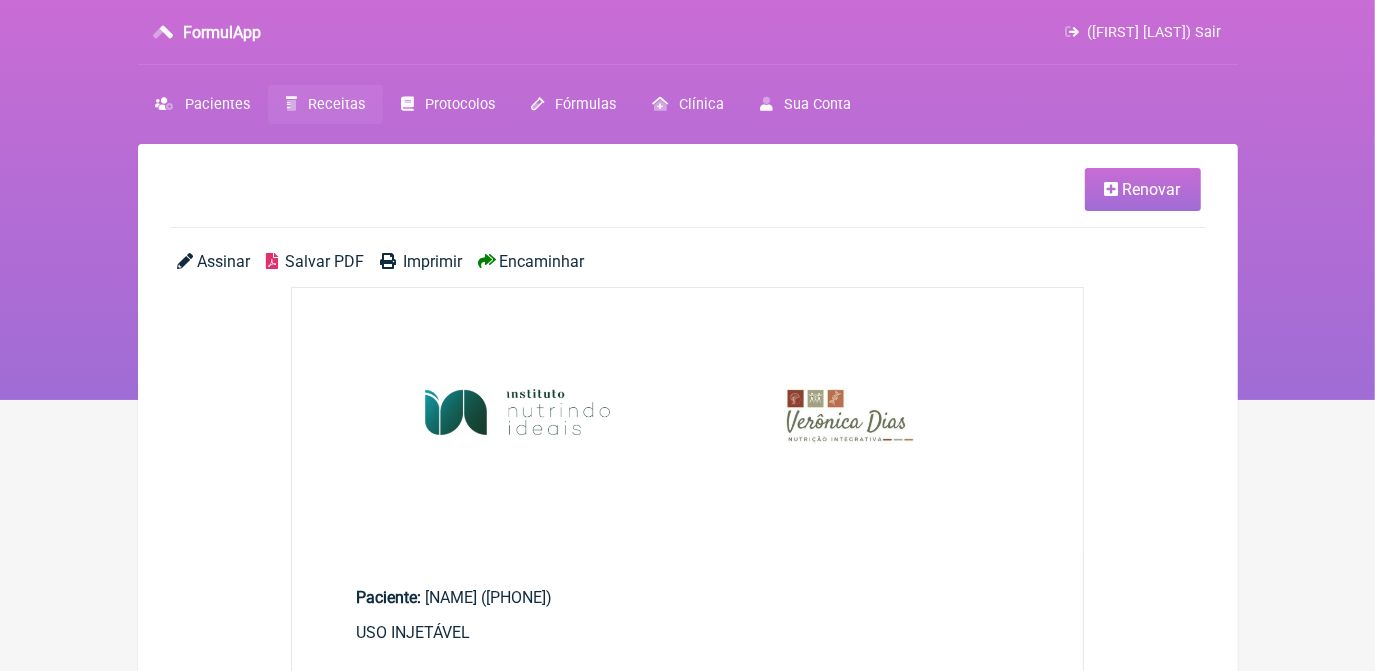click on "Renovar" at bounding box center [1143, 189] 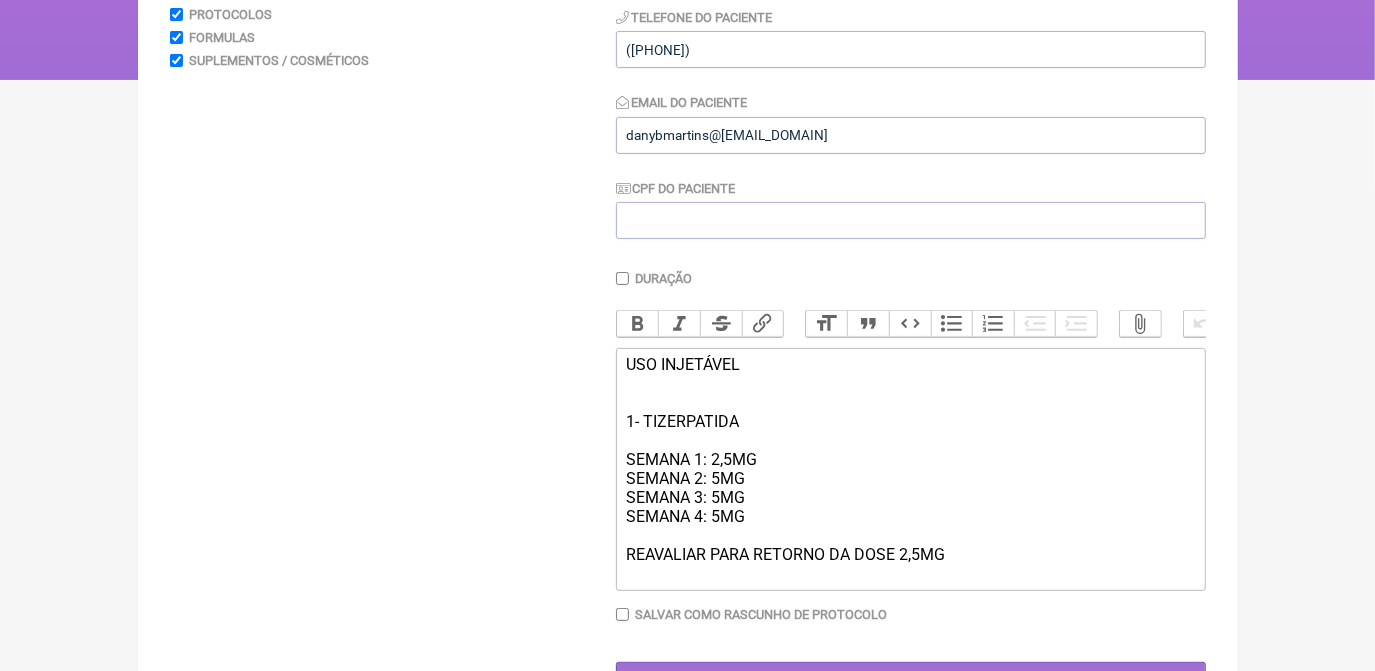 scroll, scrollTop: 363, scrollLeft: 0, axis: vertical 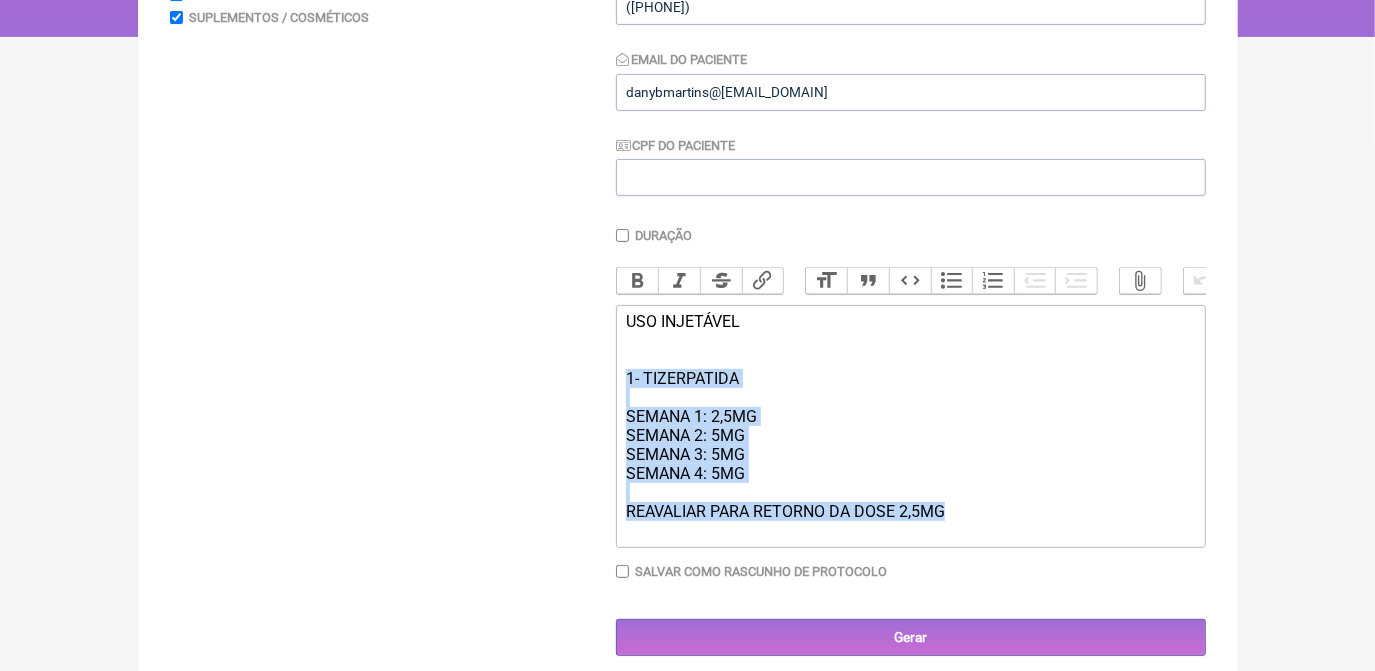 drag, startPoint x: 960, startPoint y: 539, endPoint x: 617, endPoint y: 396, distance: 371.6154 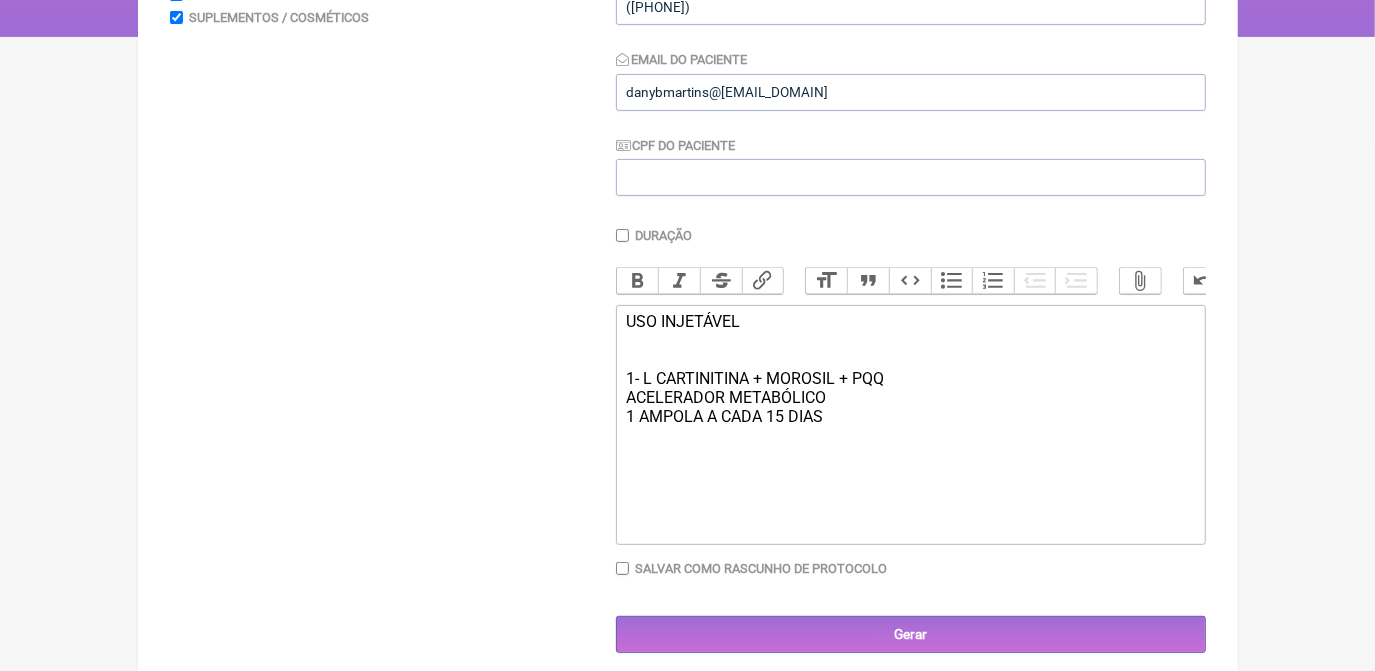 drag, startPoint x: 622, startPoint y: 342, endPoint x: 794, endPoint y: 343, distance: 172.00291 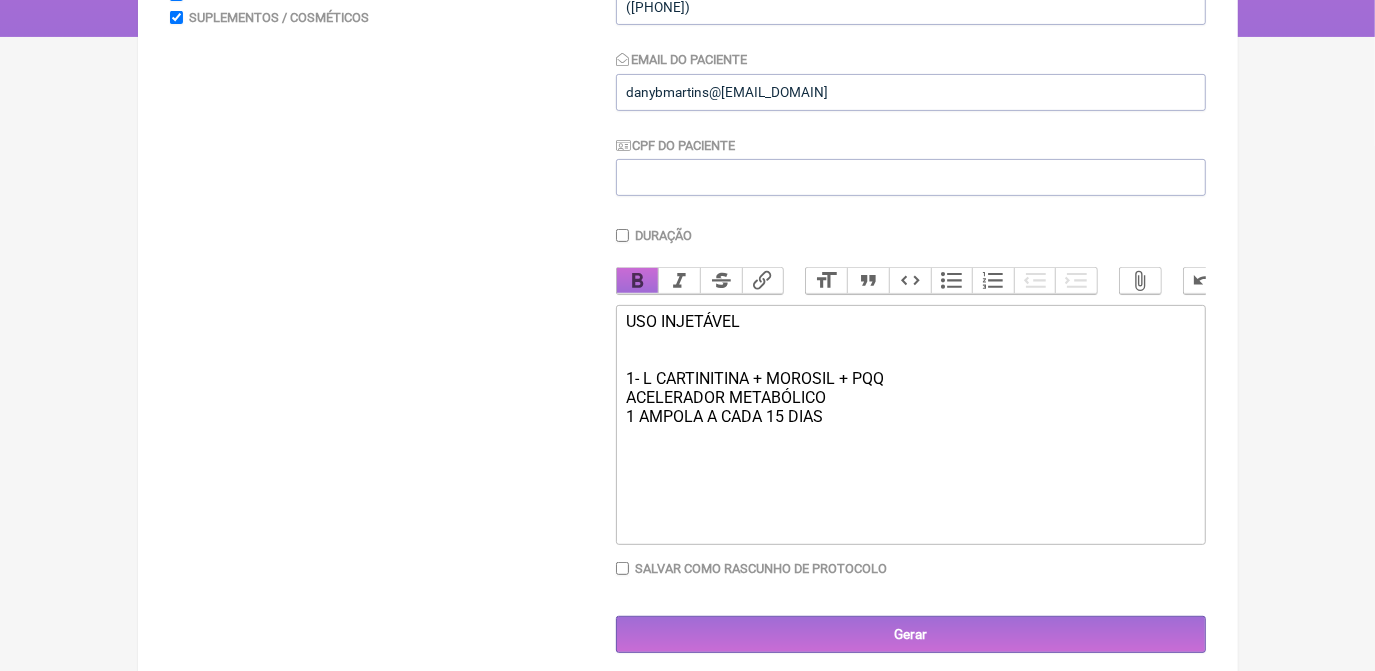 click on "Bold" at bounding box center (638, 281) 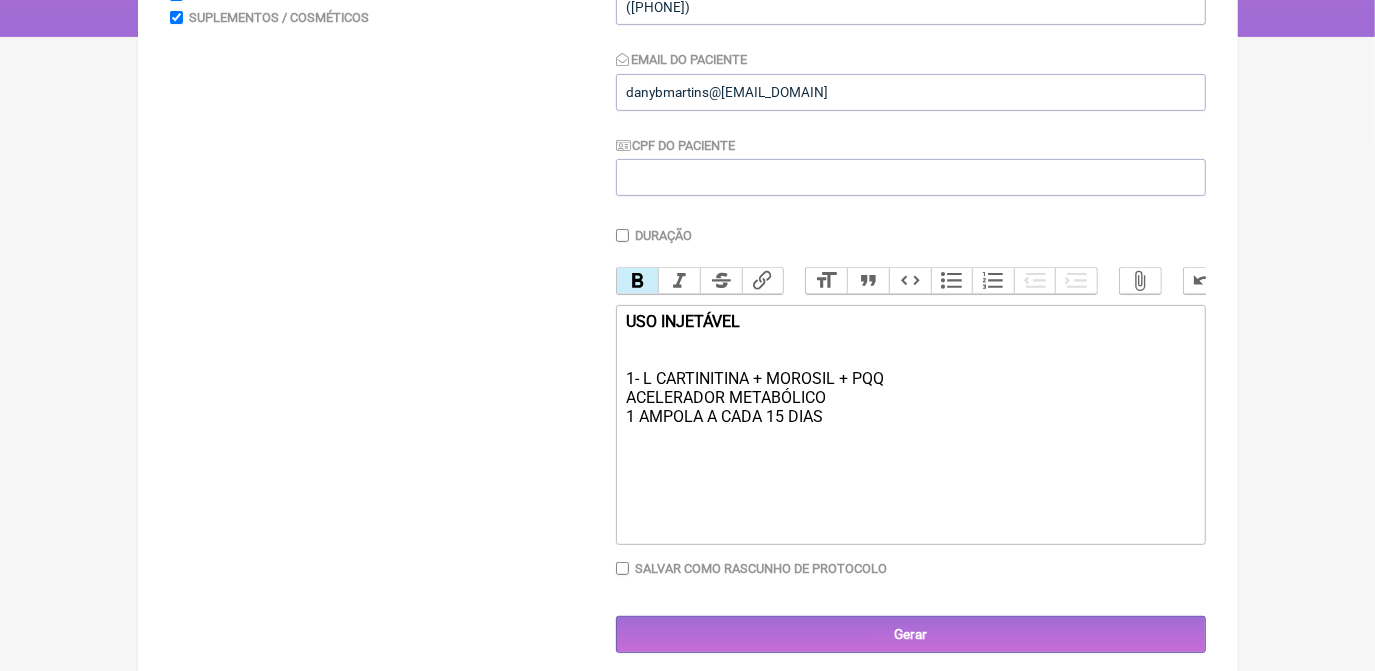 click on "USO INJETÁVEL 1- L CARTINITINA + MOROSIL + PQQ ACELERADOR METABÓLICO 1 AMPOLA A CADA 15 DIAS" 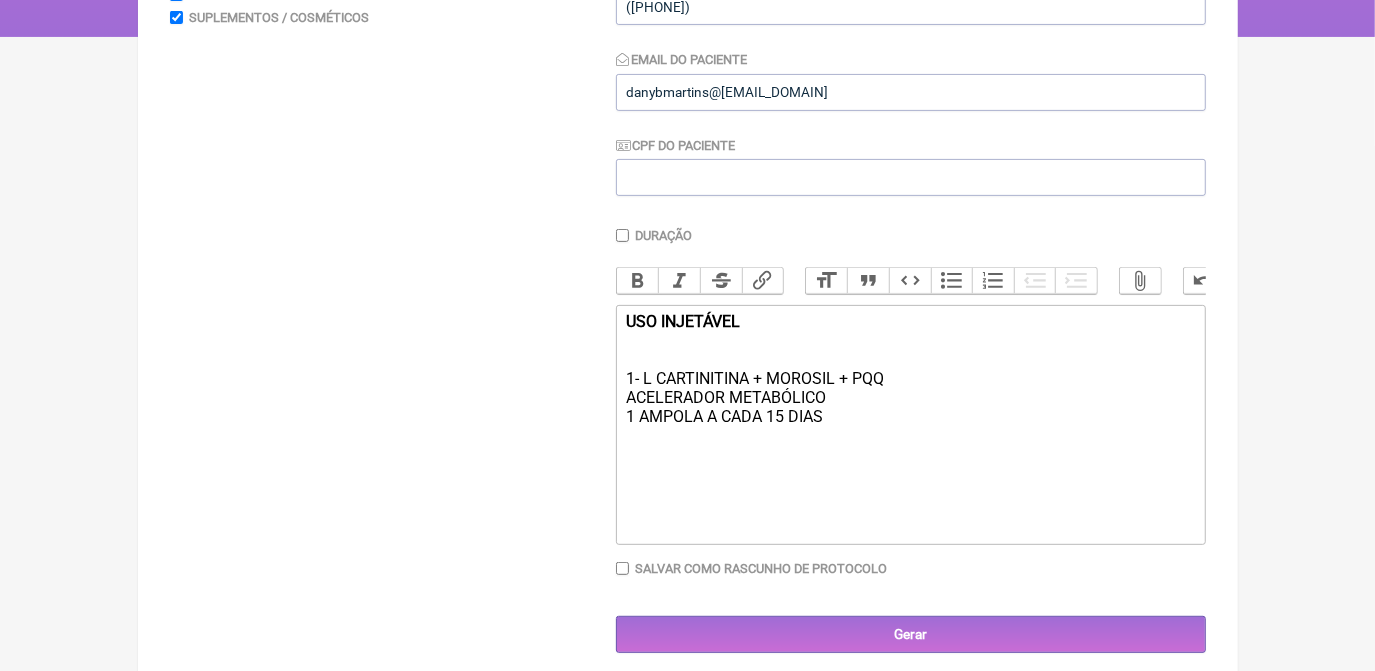 drag, startPoint x: 622, startPoint y: 392, endPoint x: 945, endPoint y: 392, distance: 323 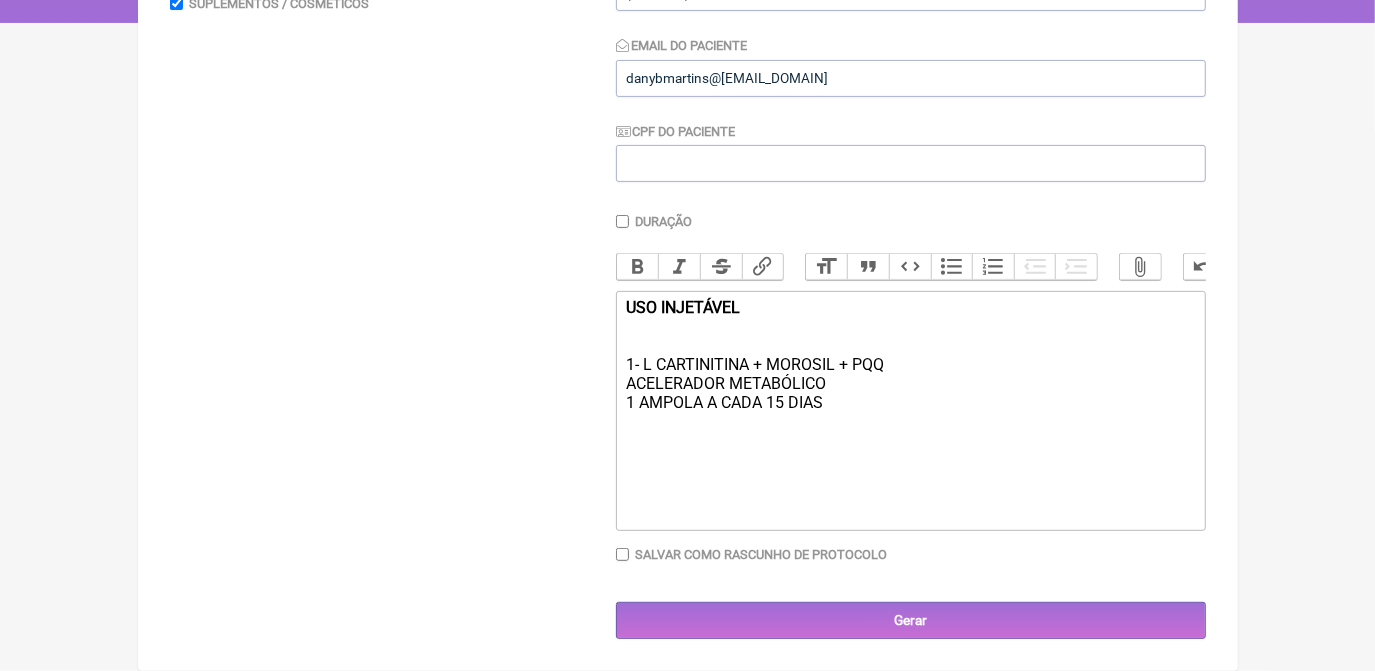 click on "USO INJETÁVEL 1- L CARTINITINA + MOROSIL + PQQ ACELERADOR METABÓLICO 1 AMPOLA A CADA 15 DIAS" 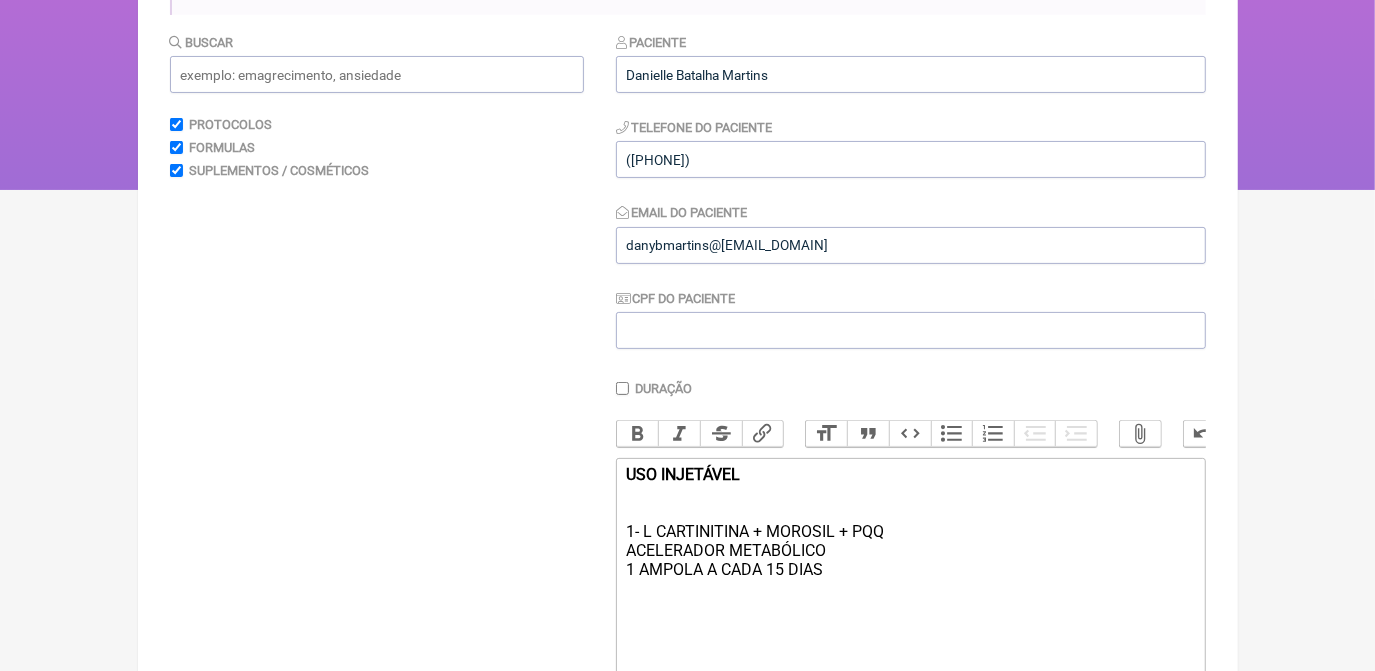 scroll, scrollTop: 301, scrollLeft: 0, axis: vertical 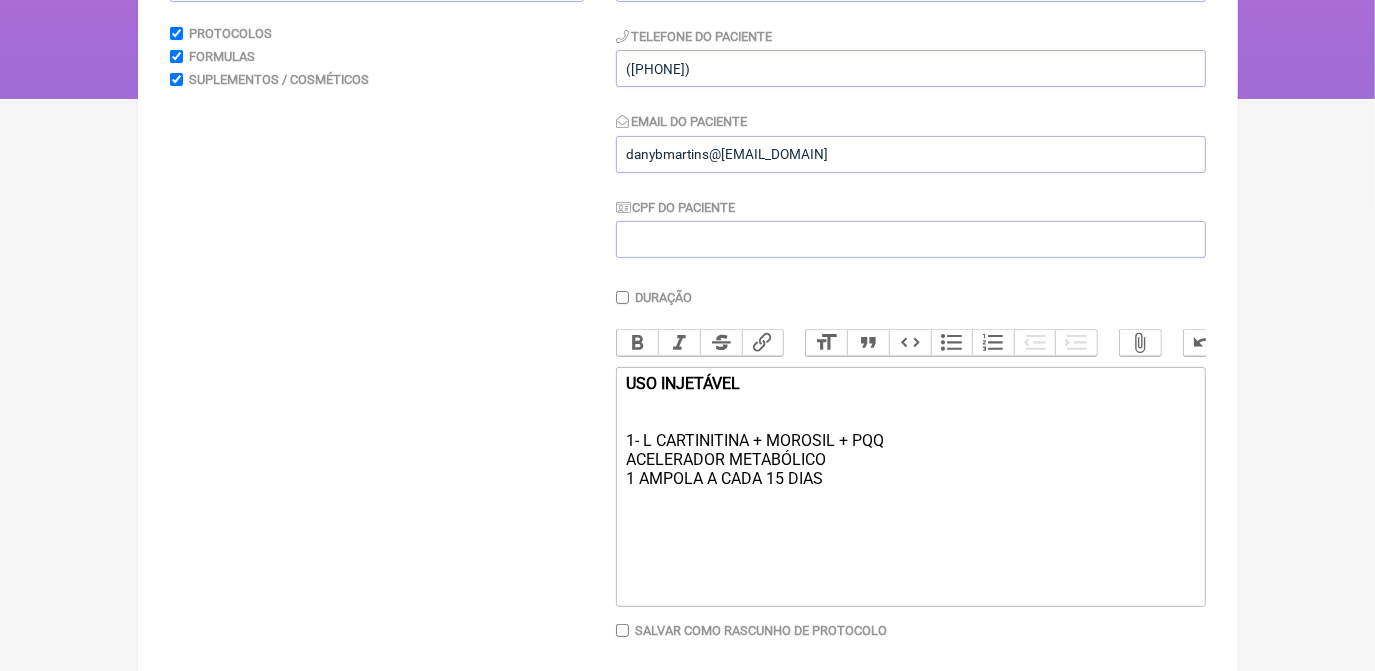 click on "USO INJETÁVEL 1- L CARTINITINA + MOROSIL + PQQ ACELERADOR METABÓLICO 1 AMPOLA A CADA 15 DIAS" 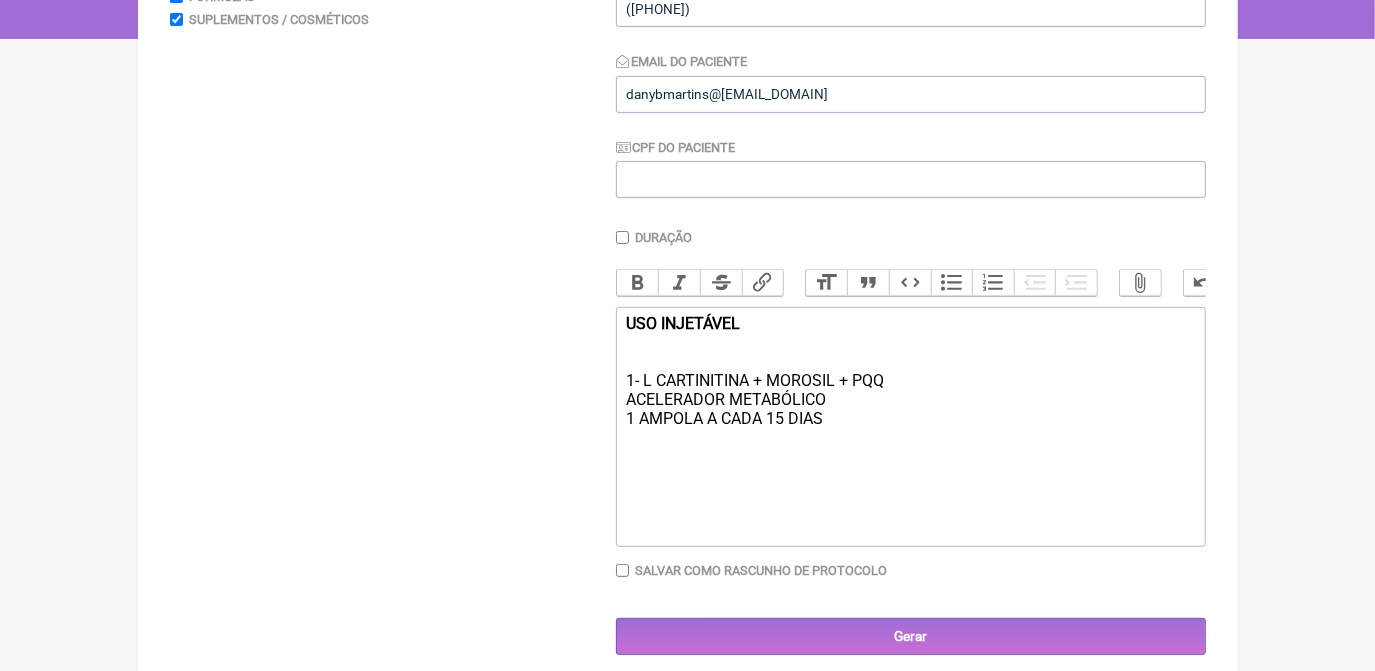 scroll, scrollTop: 392, scrollLeft: 0, axis: vertical 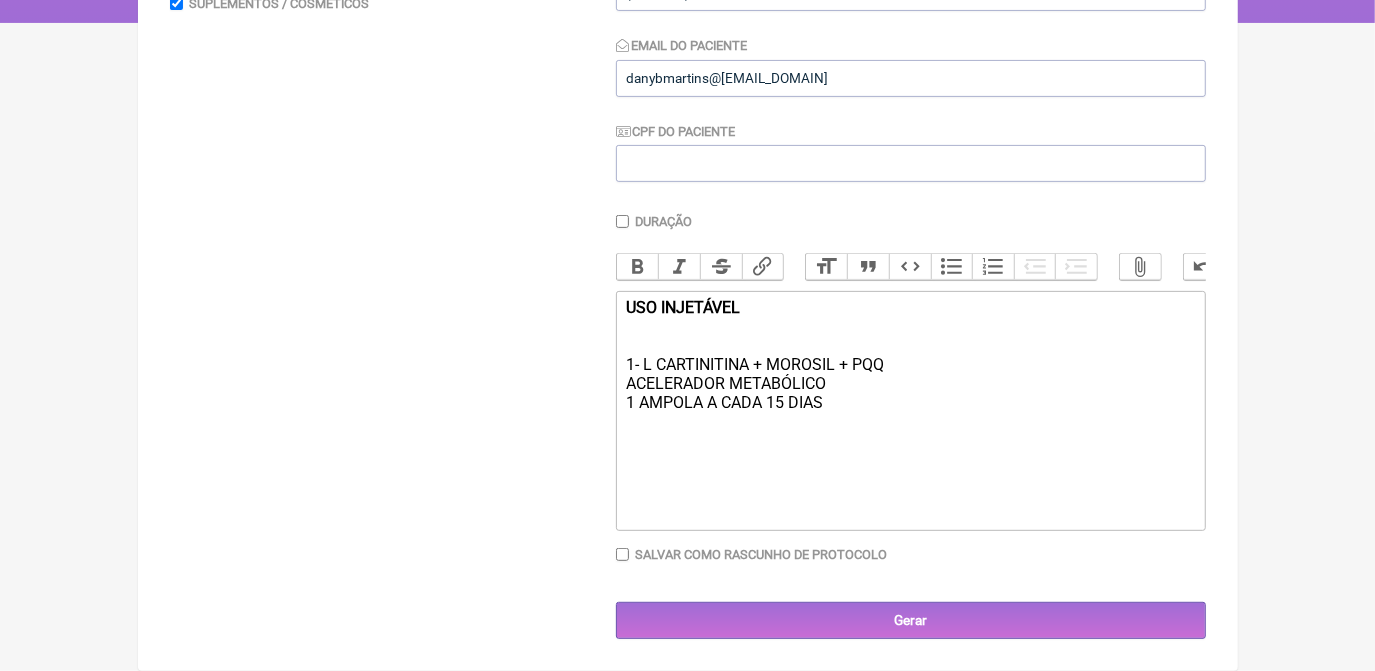 click on "USO INJETÁVEL 1- L CARTINITINA + MOROSIL + PQQ ACELERADOR METABÓLICO 1 AMPOLA A CADA 15 DIAS" 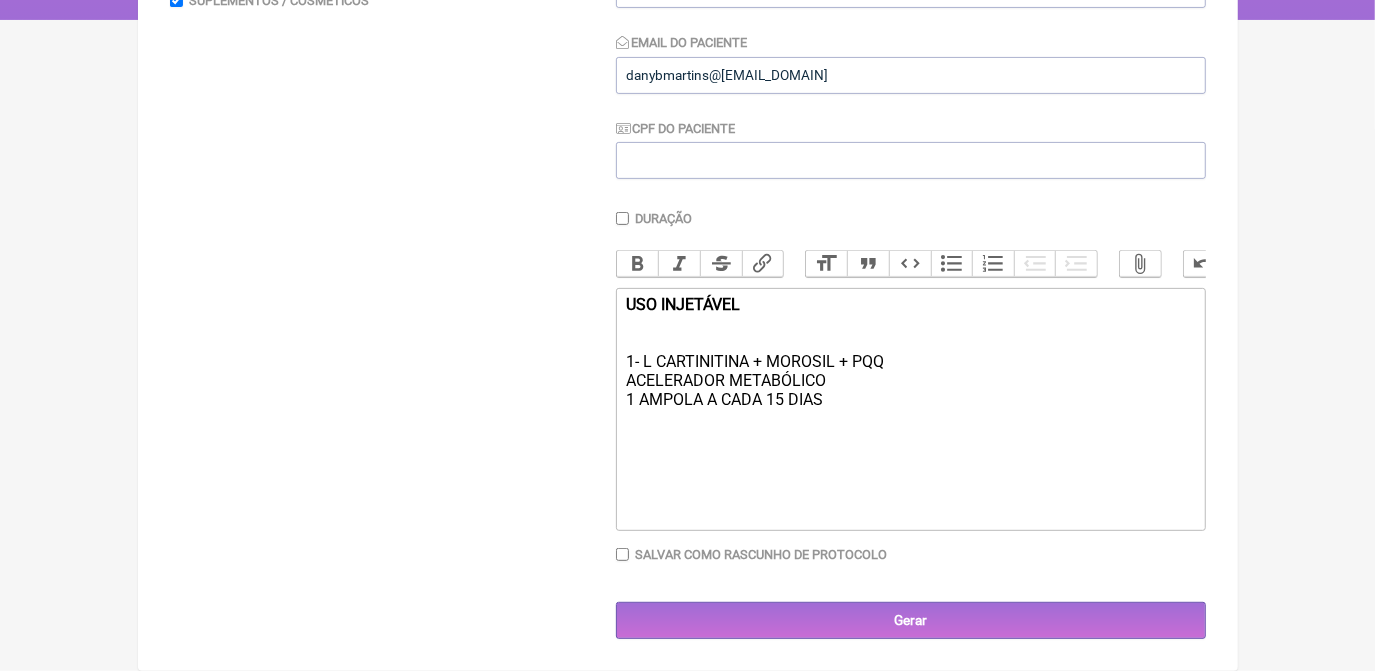 type on "ㅤ" 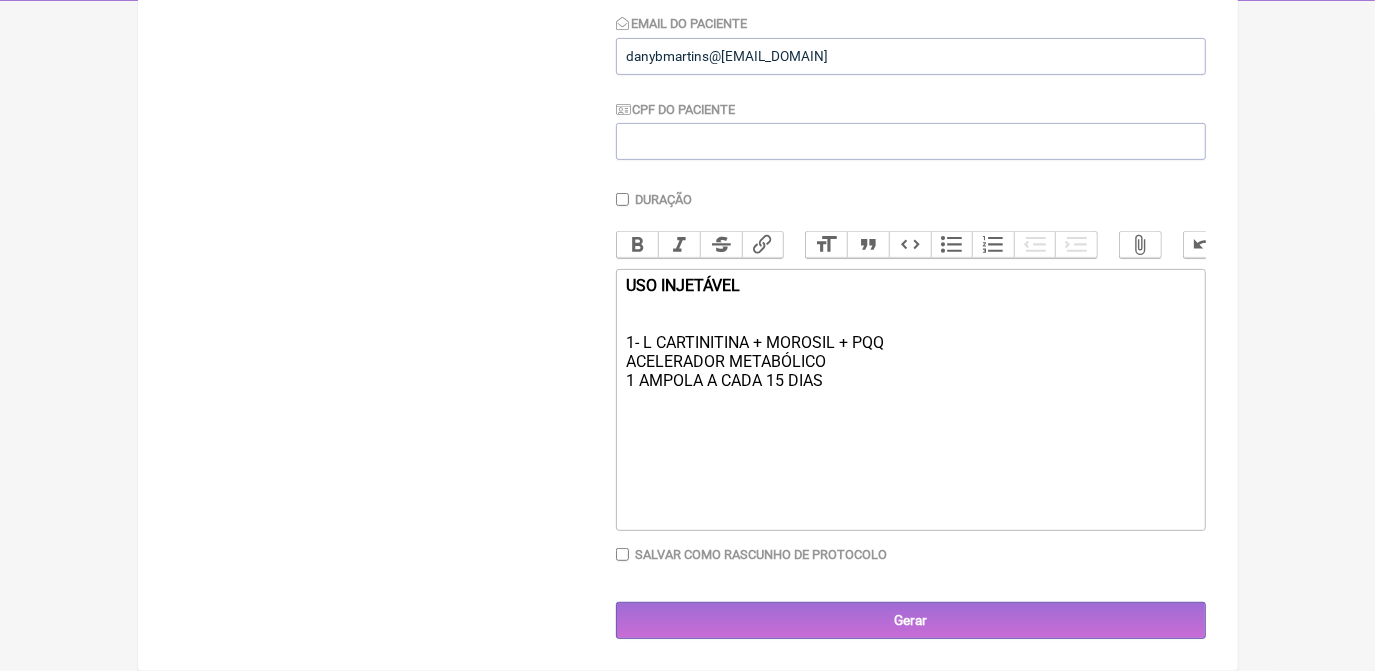 scroll, scrollTop: 421, scrollLeft: 0, axis: vertical 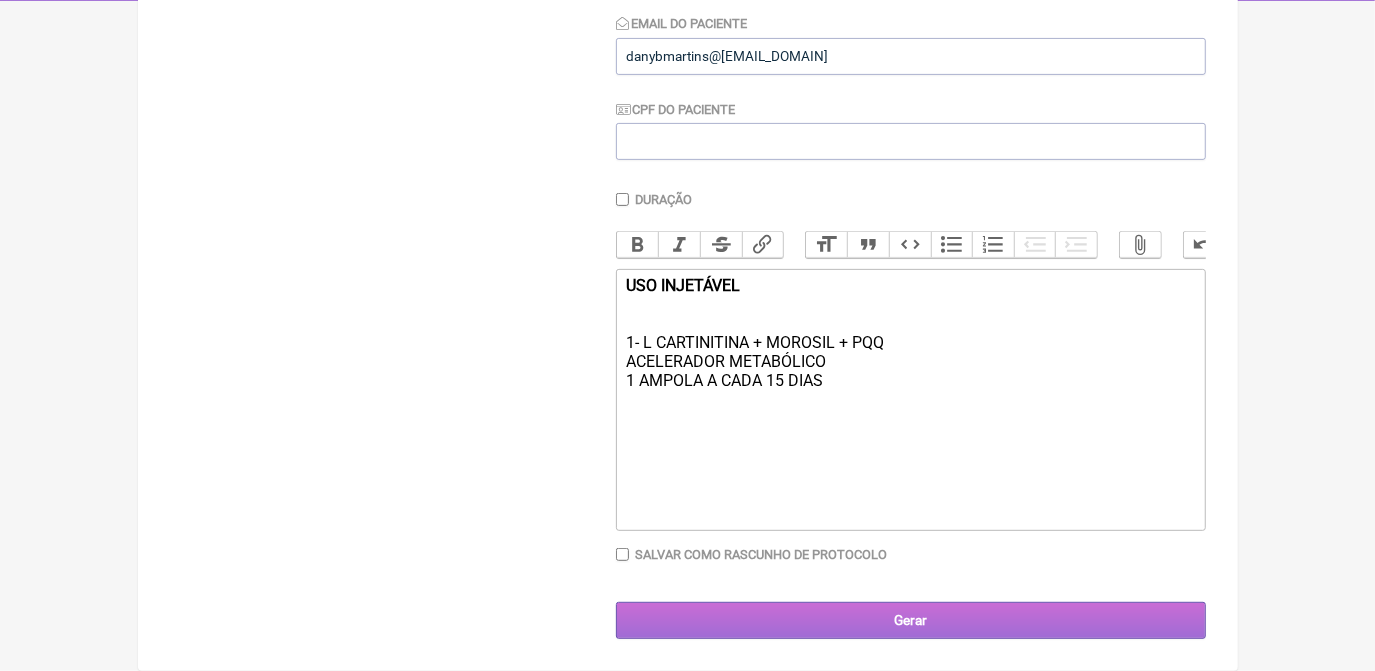 click on "Gerar" at bounding box center (911, 620) 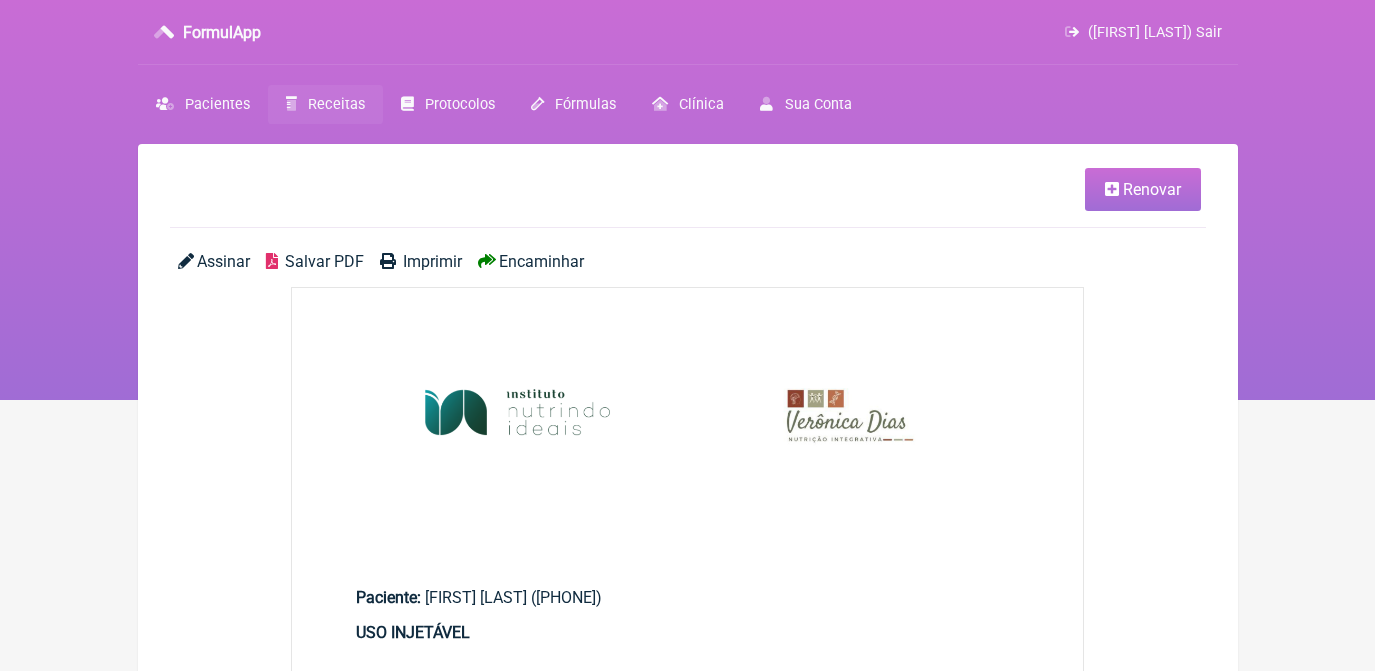 scroll, scrollTop: 0, scrollLeft: 0, axis: both 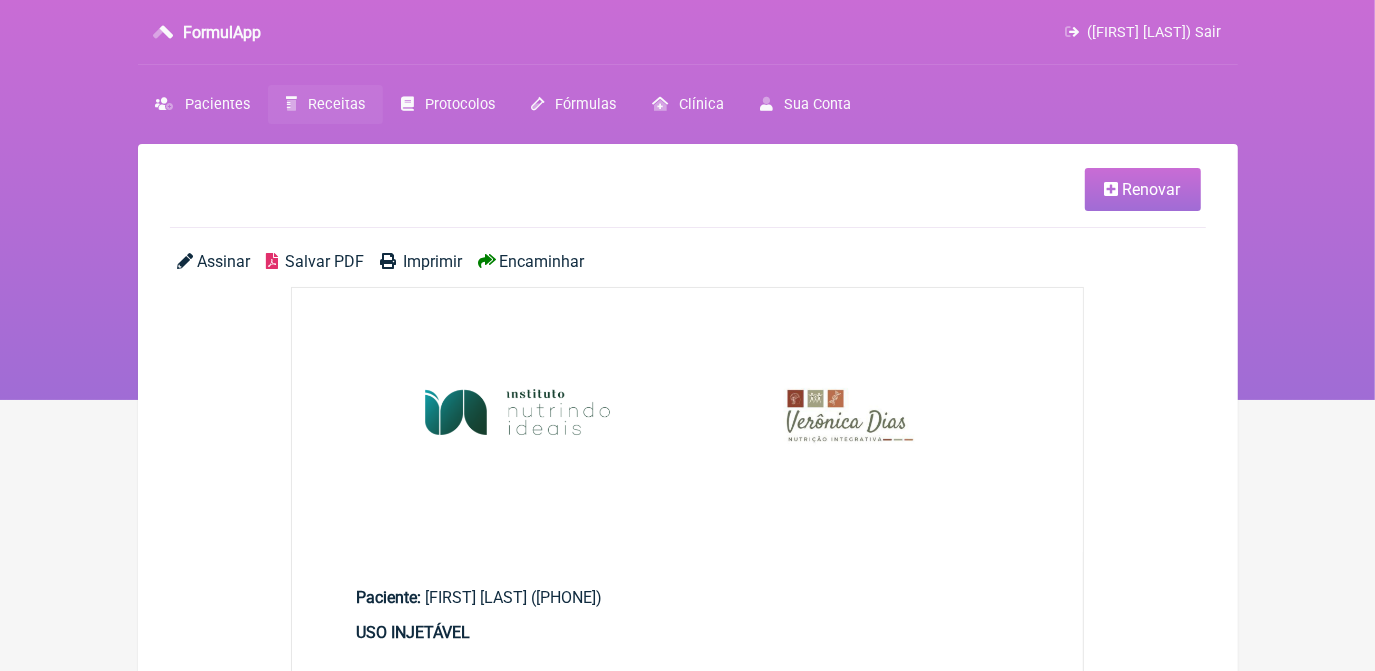 click on "Salvar PDF" at bounding box center [324, 261] 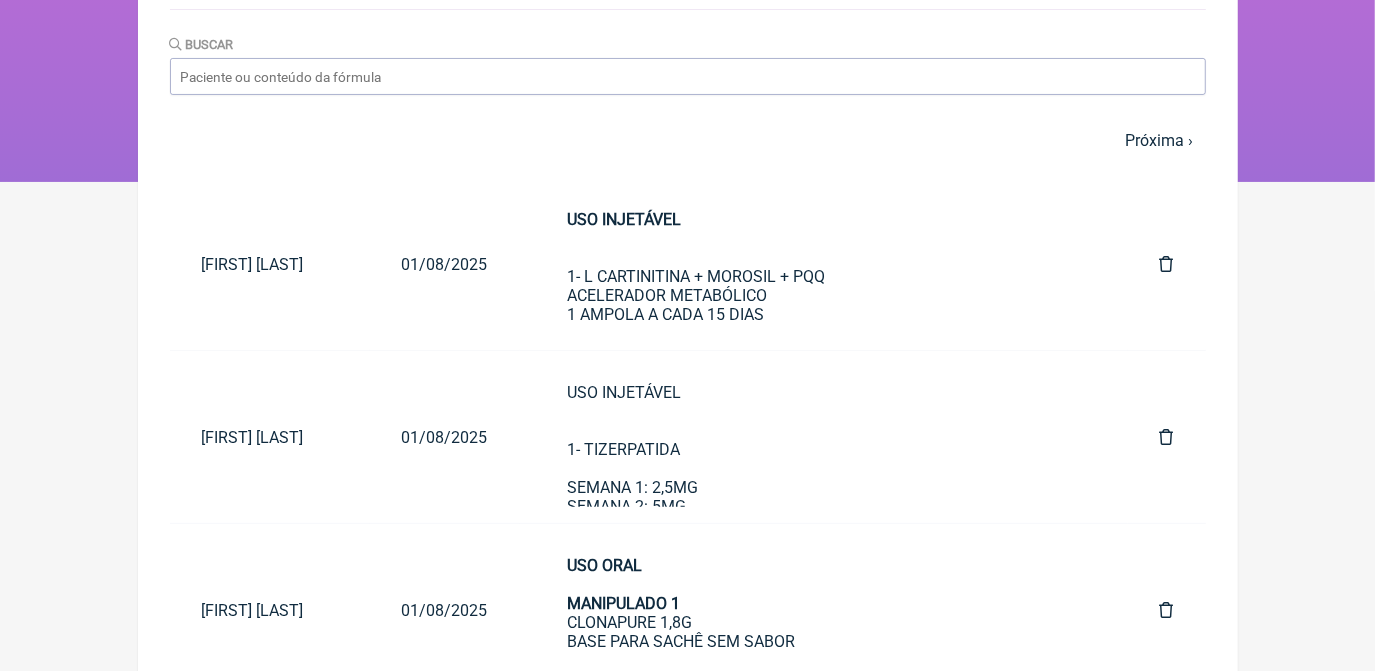 scroll, scrollTop: 244, scrollLeft: 0, axis: vertical 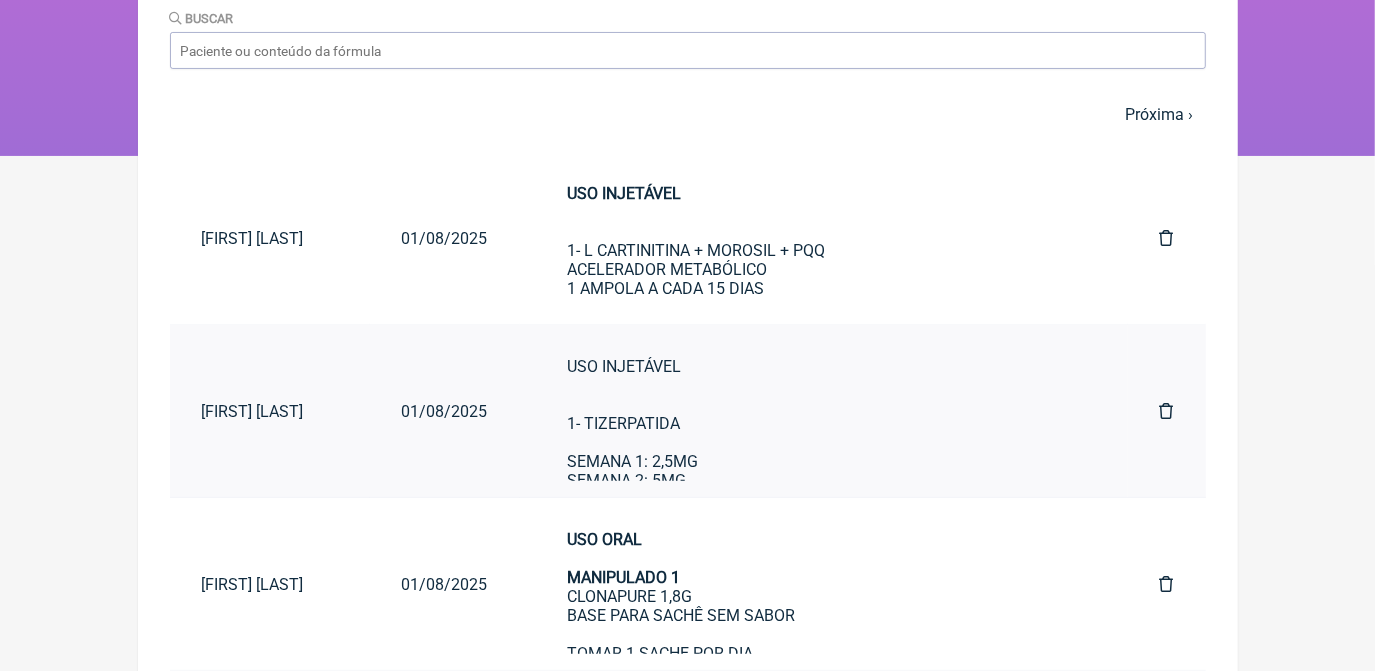 click on "USO INJETÁVEL  1- TIZERPATIDA  SEMANA 1: 2,5MG SEMANA 2: 5MG SEMANA 3: 5MG SEMANA 4: 5MG REAVALIAR PARA RETORNO DA DOSE 2,5MG" at bounding box center (824, 471) 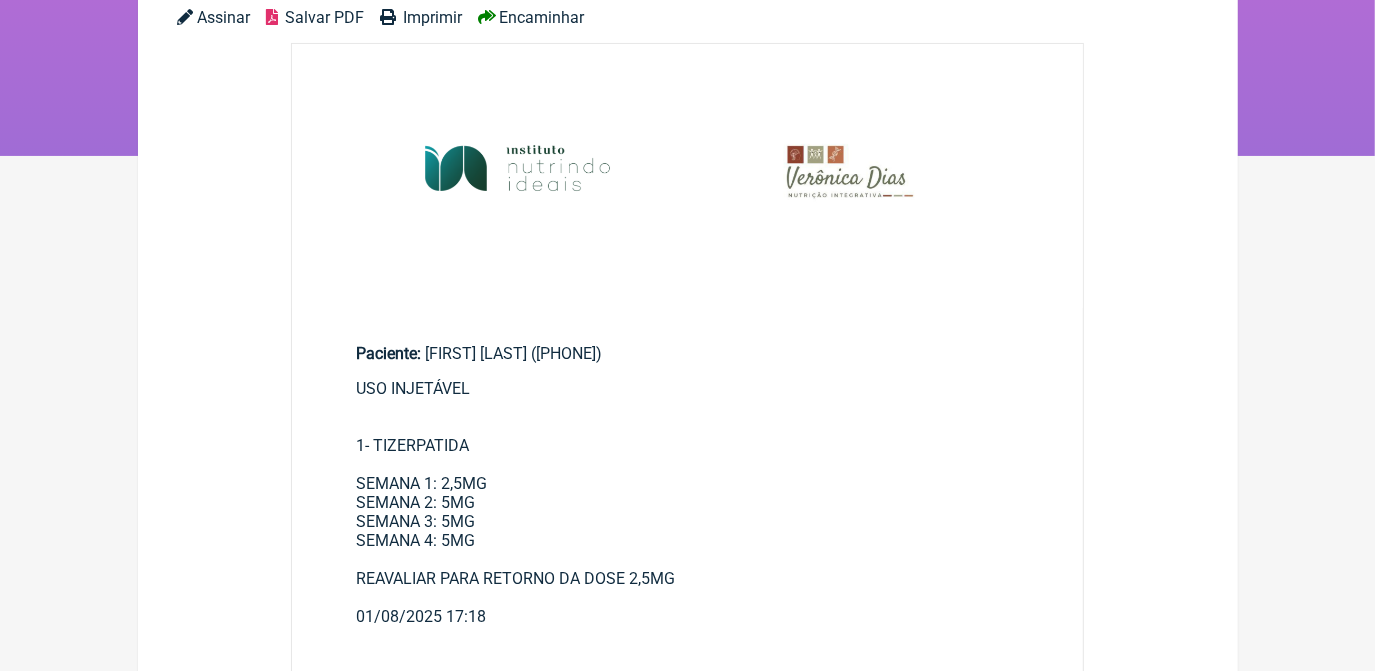 scroll, scrollTop: 0, scrollLeft: 0, axis: both 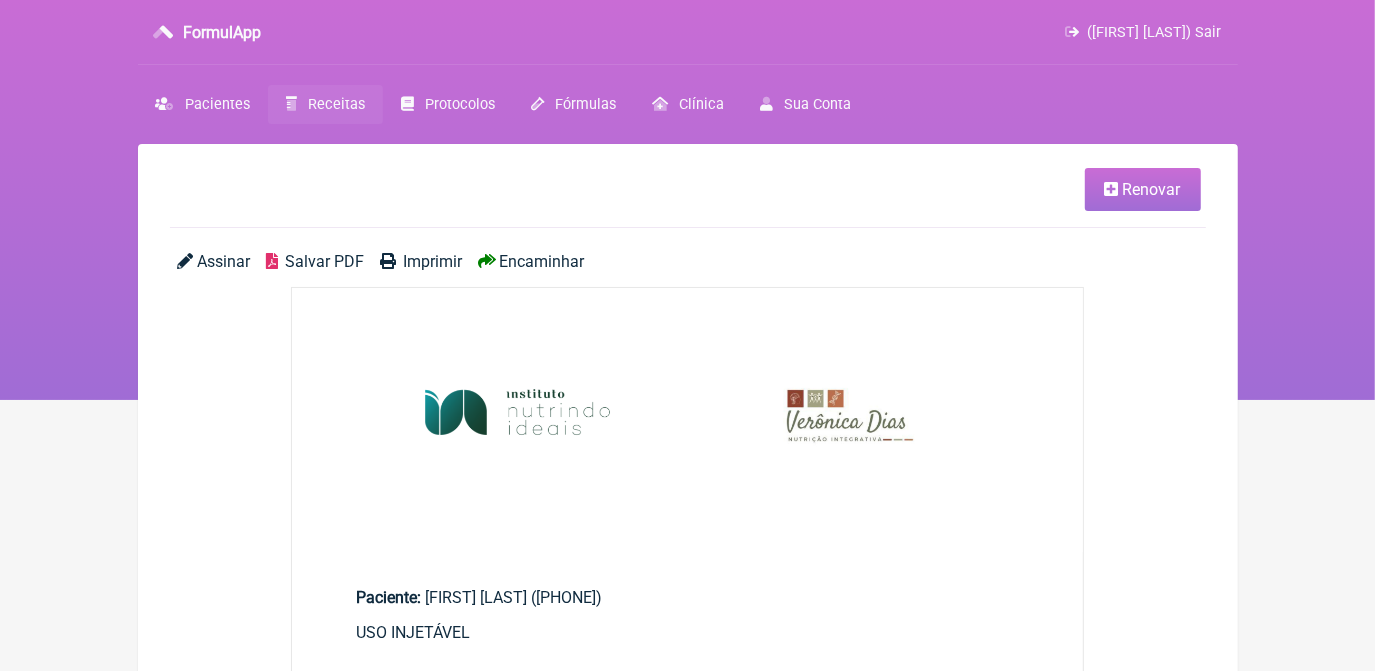 click on "Salvar PDF" at bounding box center (324, 261) 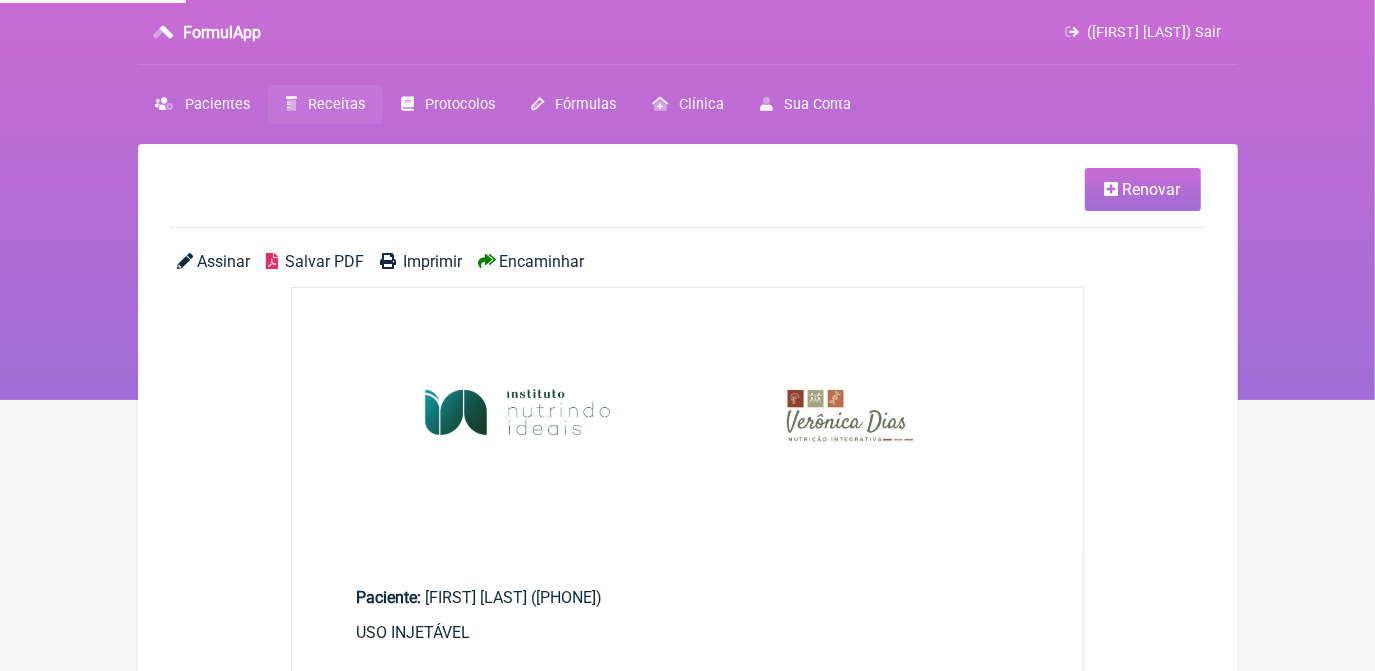 click on "Receitas" at bounding box center [336, 104] 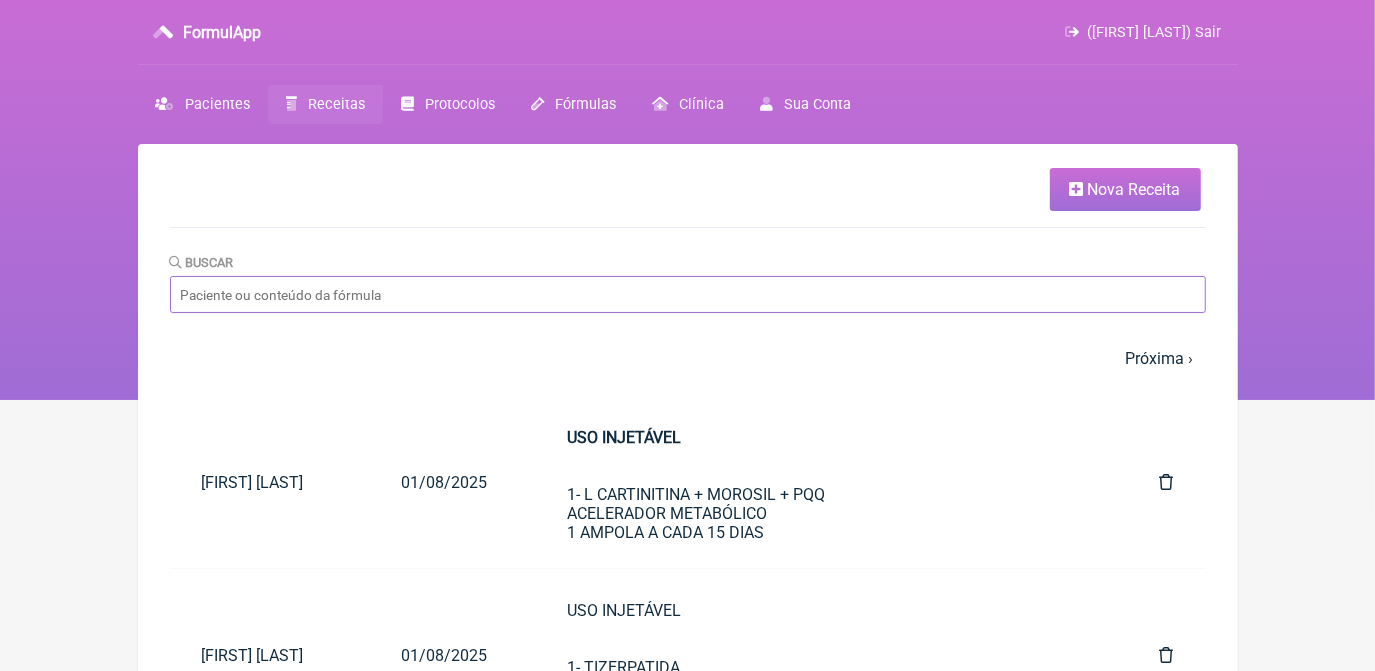 click on "Buscar" at bounding box center [688, 294] 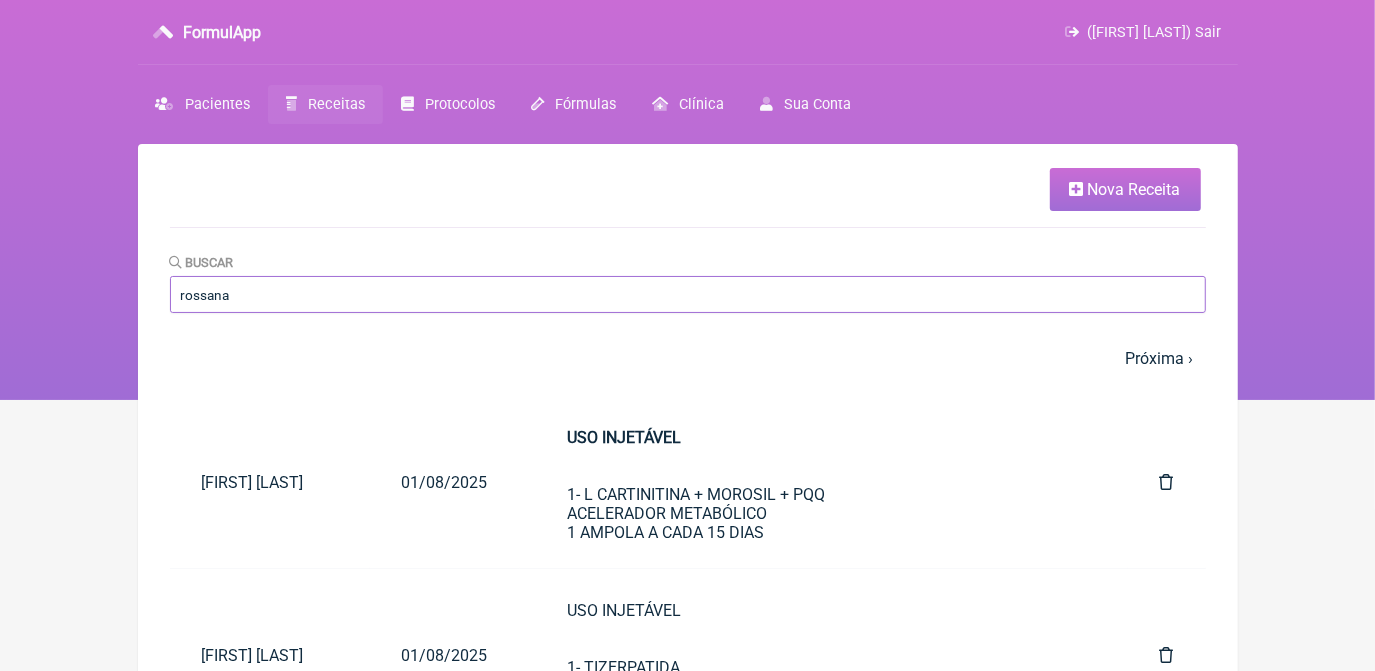 type on "rossana" 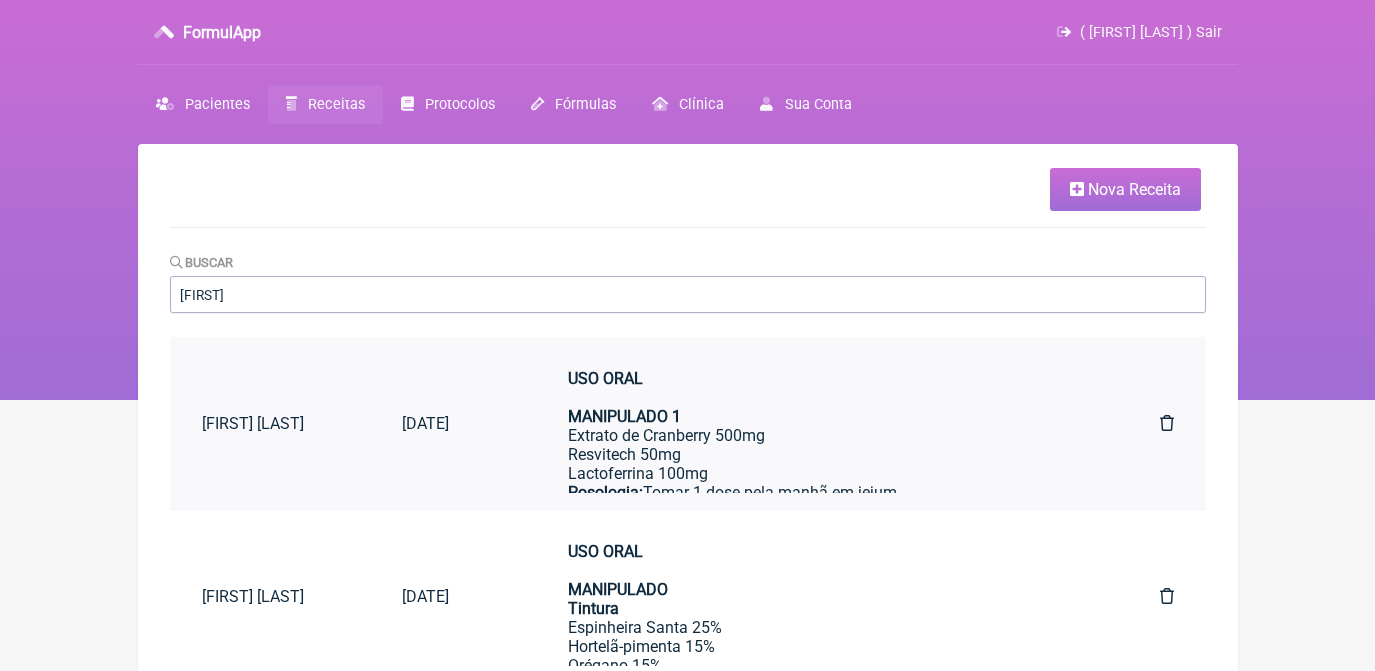 scroll, scrollTop: 0, scrollLeft: 0, axis: both 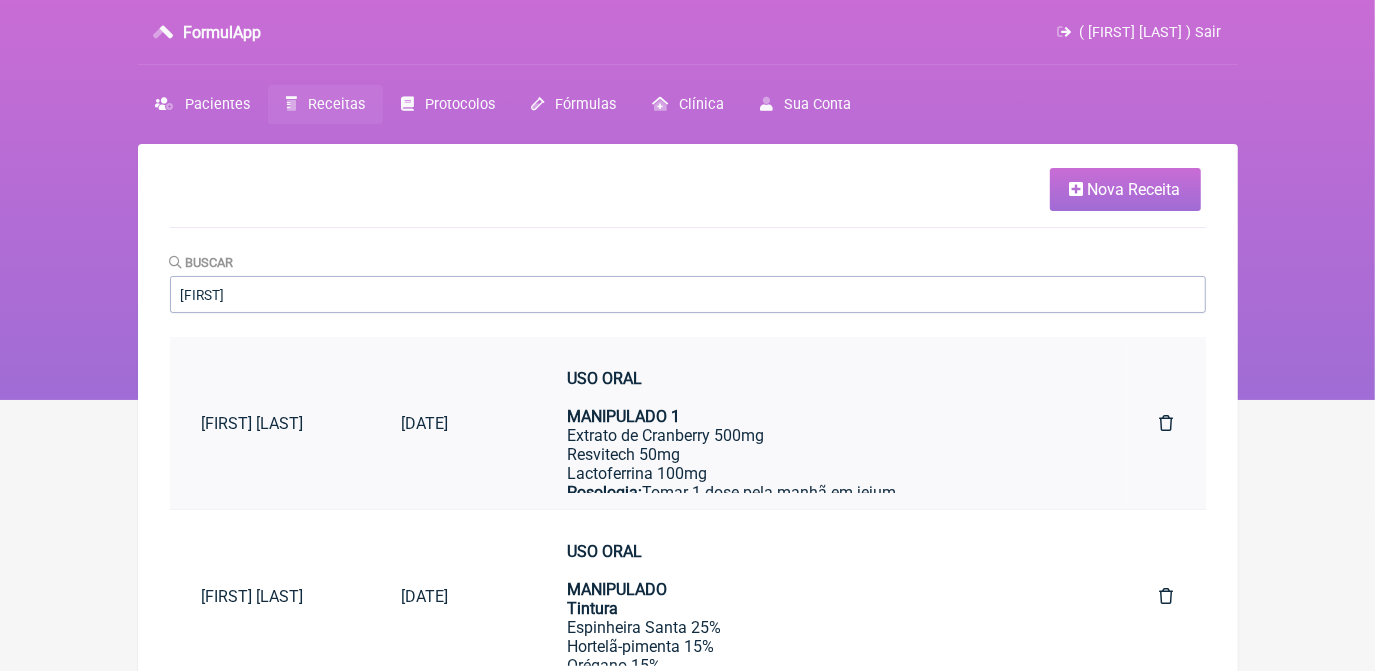 click on "USO ORAL MANIPULADO 1 Extrato de Cranberry 500mg Resvitech 50mg Lactoferrina 100mg Posologia:  Tomar 1 dose pela manhã em jejum.  OBS: TAPIOCAPS  MANIPULADO 2 Vitamina D3 2000ui Curcumicel 500mg Fazer 15g Posologia:  Tomar 10 gotas ao dia apos almoço.   MANIPULADO 3 Bifidobacterium adolescentis 4 bilhões UFC/dia Bifidobacterium lactis 4 bilhões UFC/dia Bifidobacterium longum 4 bilhões UFC/dia Lactobacillus brevis 3 bilhões UFC/dia Lactobacillus plantarum 4 bilhões UFC/dia Lactobacillus reuteri 3 bilhões UFC/dia Lactobacillus rhamnosus 3 bilhões UFC/dia POSOLOGIA:  tomar 1 dose ao deitar (longe de líquidos quentes) diariamente. OBS: TAPIOCAPS MANIPULADO 4 (ENZIMAS DIGESTIVAS) - LEVAR PARA A VIAGEM Betaína Hcl | 100mg" at bounding box center (824, 644) 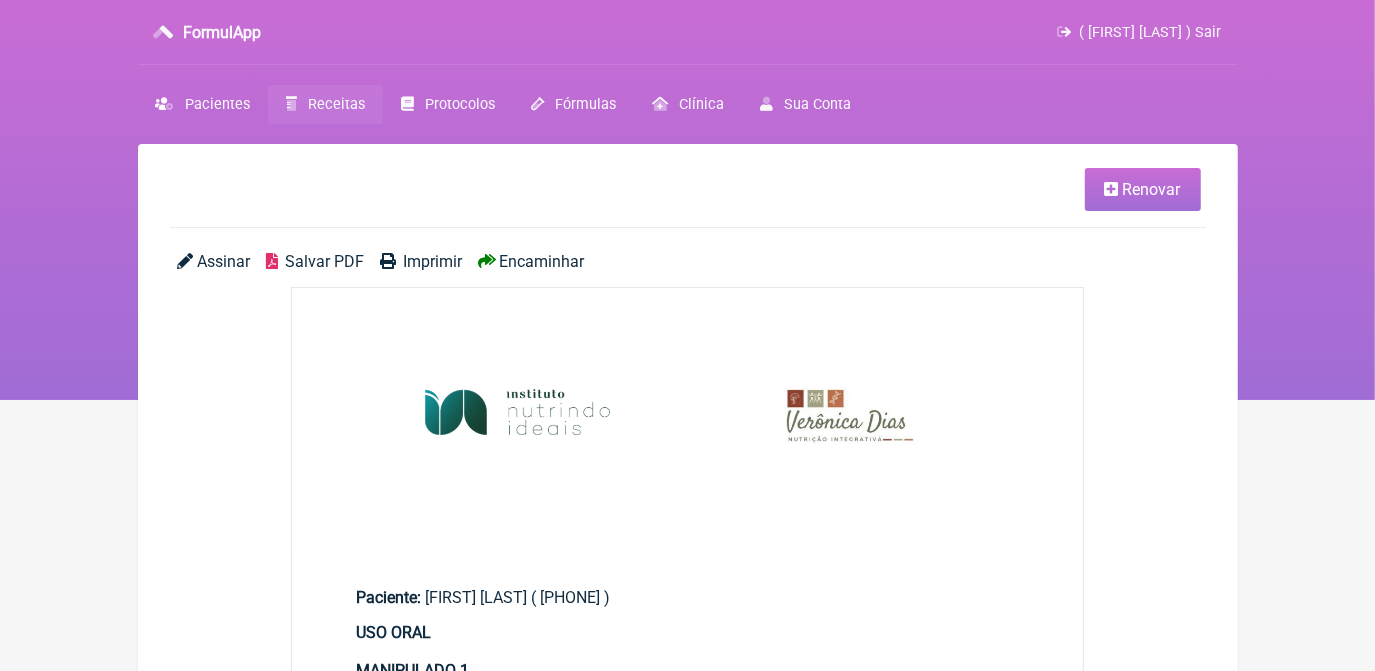 click on "Salvar PDF" at bounding box center [324, 261] 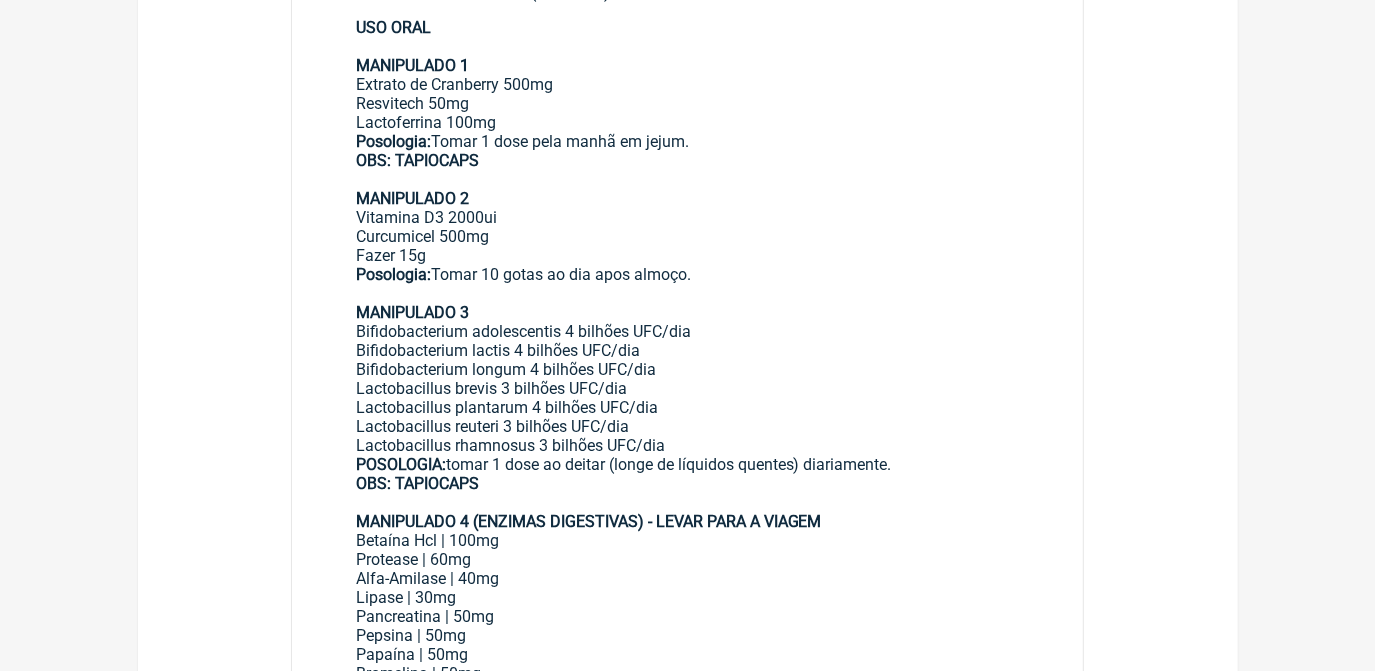 scroll, scrollTop: 545, scrollLeft: 0, axis: vertical 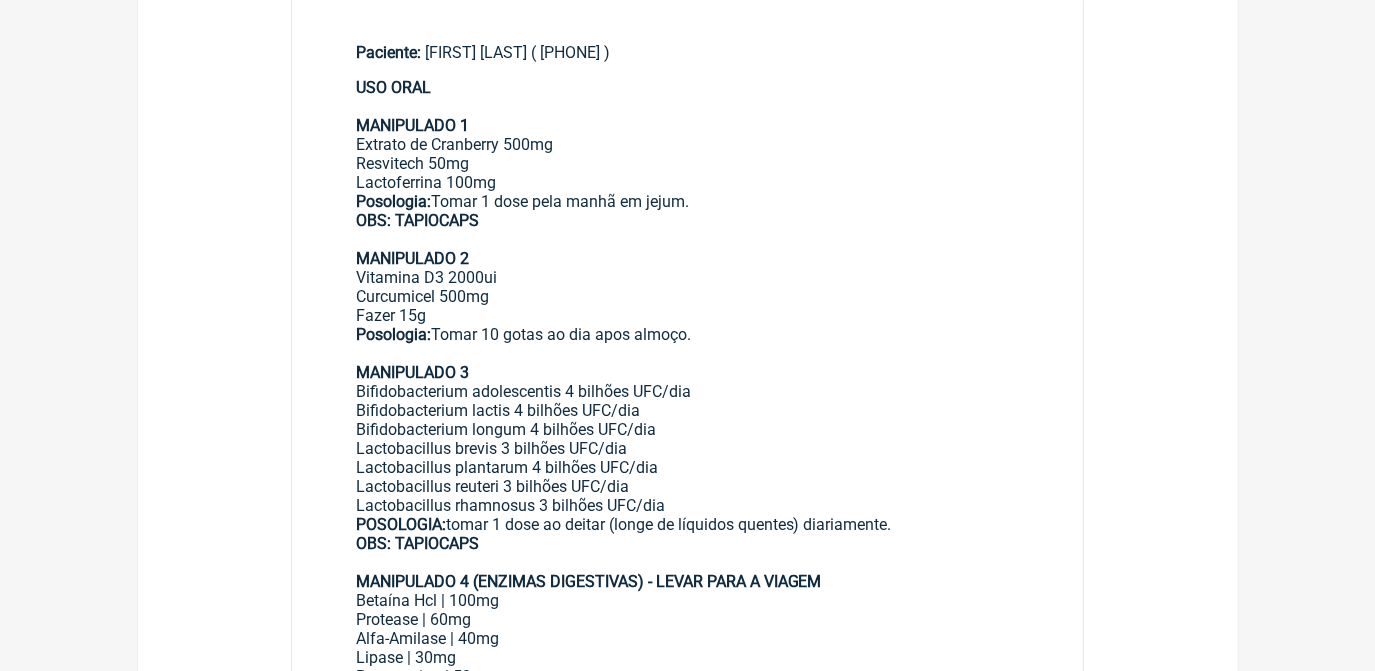 click on "FormulApp
(Veronica Almeida dias) Sair
Pacientes
Receitas
Protocolos
Fórmulas
Clínica
Sua Conta
Renovar
Assinar
Salvar PDF
Imprimir
Encaminhar
Paciente:
Rossana Uzeda de Azevedo (21) 9 8771-2934)
USO ORAL MANIPULADO 1 Extrato de Cranberry 500mg Resvitech 50mg Lactoferrina 100mg Posologia:  Tomar 1 dose pela manhã em jejum.  OBS: TAPIOCAPS  MANIPULADO 2 Vitamina D3 2000ui Curcumicel 500mg Fazer 15g" at bounding box center (687, -345) 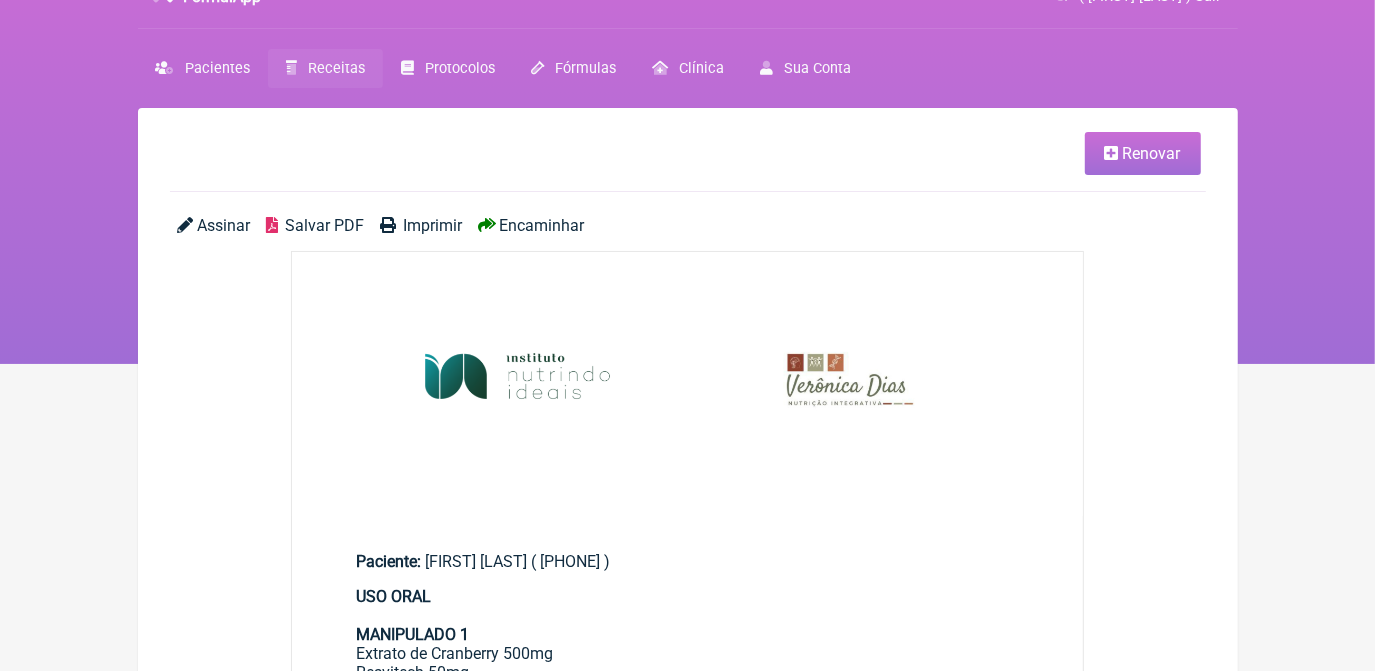 scroll, scrollTop: 0, scrollLeft: 0, axis: both 